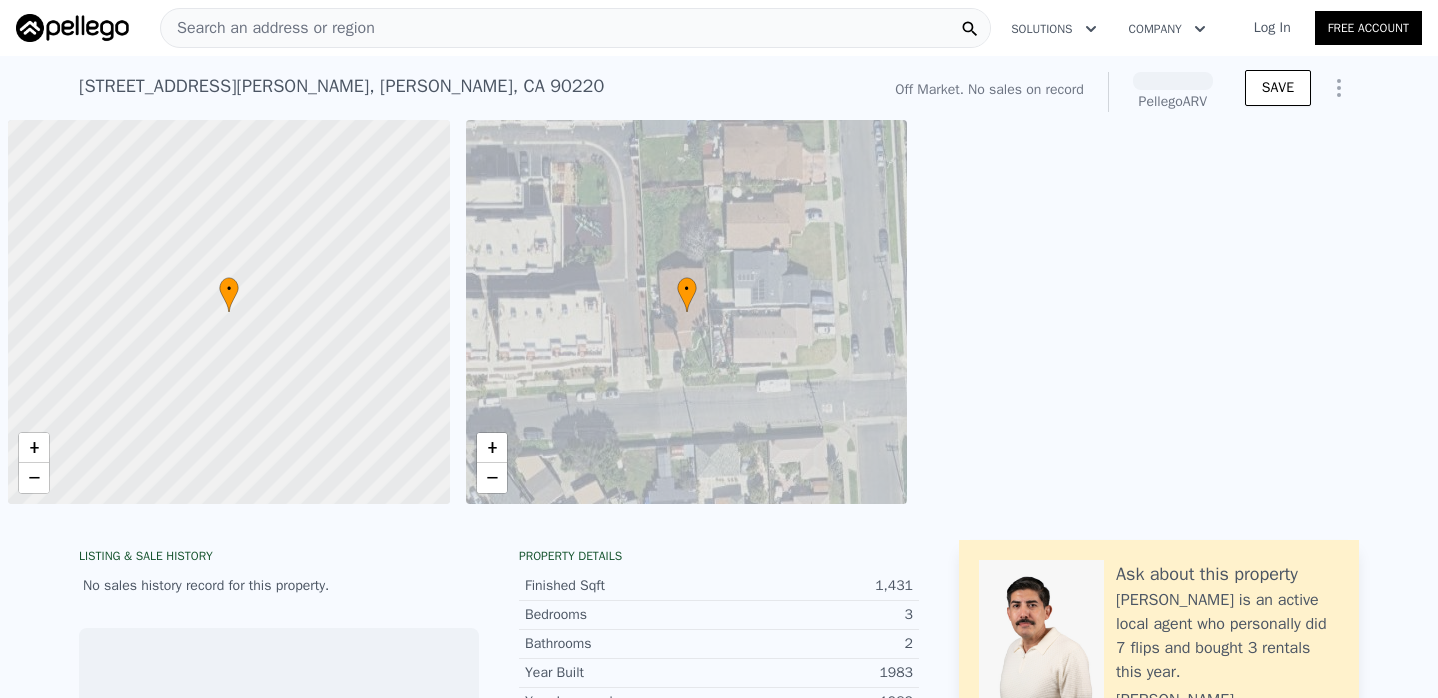 scroll, scrollTop: 0, scrollLeft: 0, axis: both 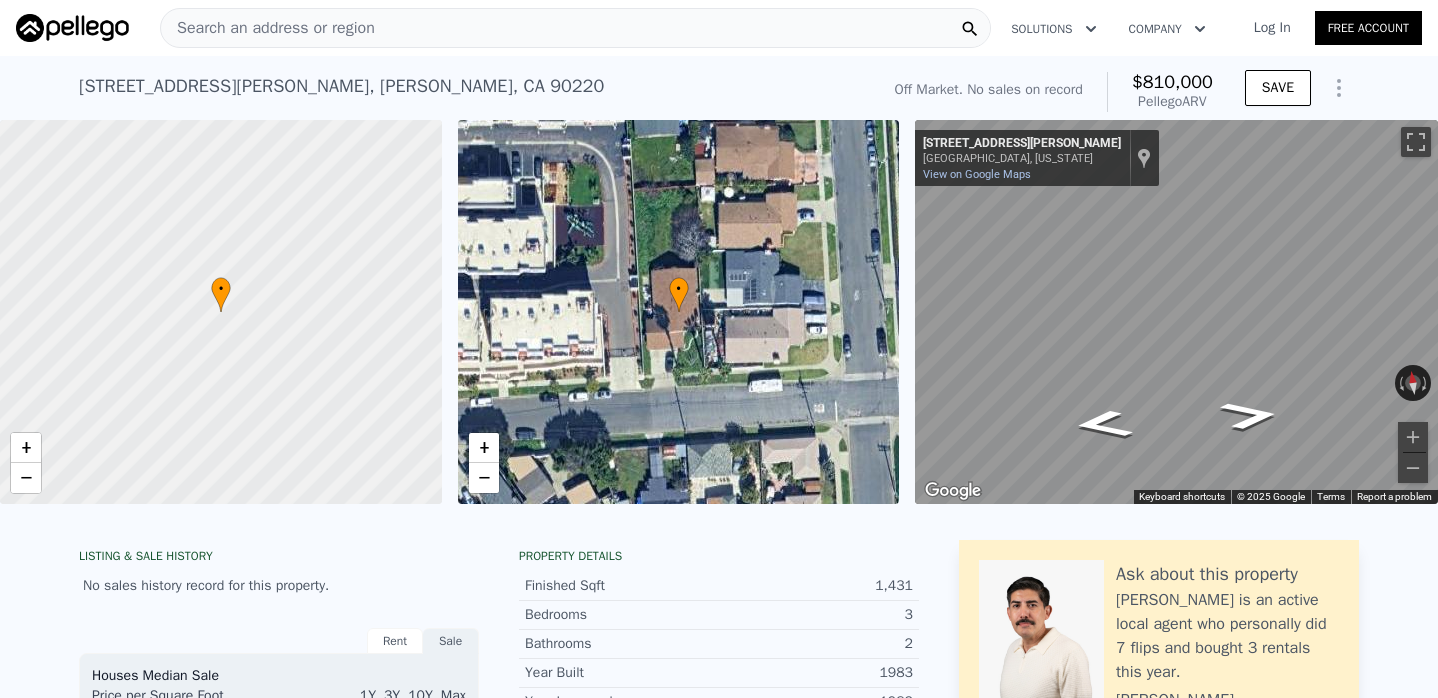 click on "Search an address or region Solutions Company Open main menu Log In Free Account [STREET_ADDRESS][PERSON_NAME] No sales on record (~ARV  $810k ) Off Market. No sales on record $810,000 Pellego  ARV SAVE
•
+ −
•
+ −                 ← Move left → Move right ↑ Move up ↓ Move down + Zoom in - Zoom out             [STREET_ADDRESS][PERSON_NAME][US_STATE]       [STREET_ADDRESS][GEOGRAPHIC_DATA][PERSON_NAME] on Google Maps        Custom Imagery                 This image is no longer available                                      Rotate the view          Keyboard shortcuts Map Data © 2025 Google © 2025 Google Terms Report a problem   LISTING & SALE HISTORY No sales history record for this property. Rent Sale Rent over time Price per Square Foot 1Y 3Y 10Y Max 2000 2003 2006 2009 2012 2015 2019 2022 2025 2028 $1.21 $1.41 $1.61 $1.81 $2.01 $2.21 $2.41 $2.61 $3 Los Angeles Co. Metro [DATE] 1Y 3Y 3" at bounding box center (719, 349) 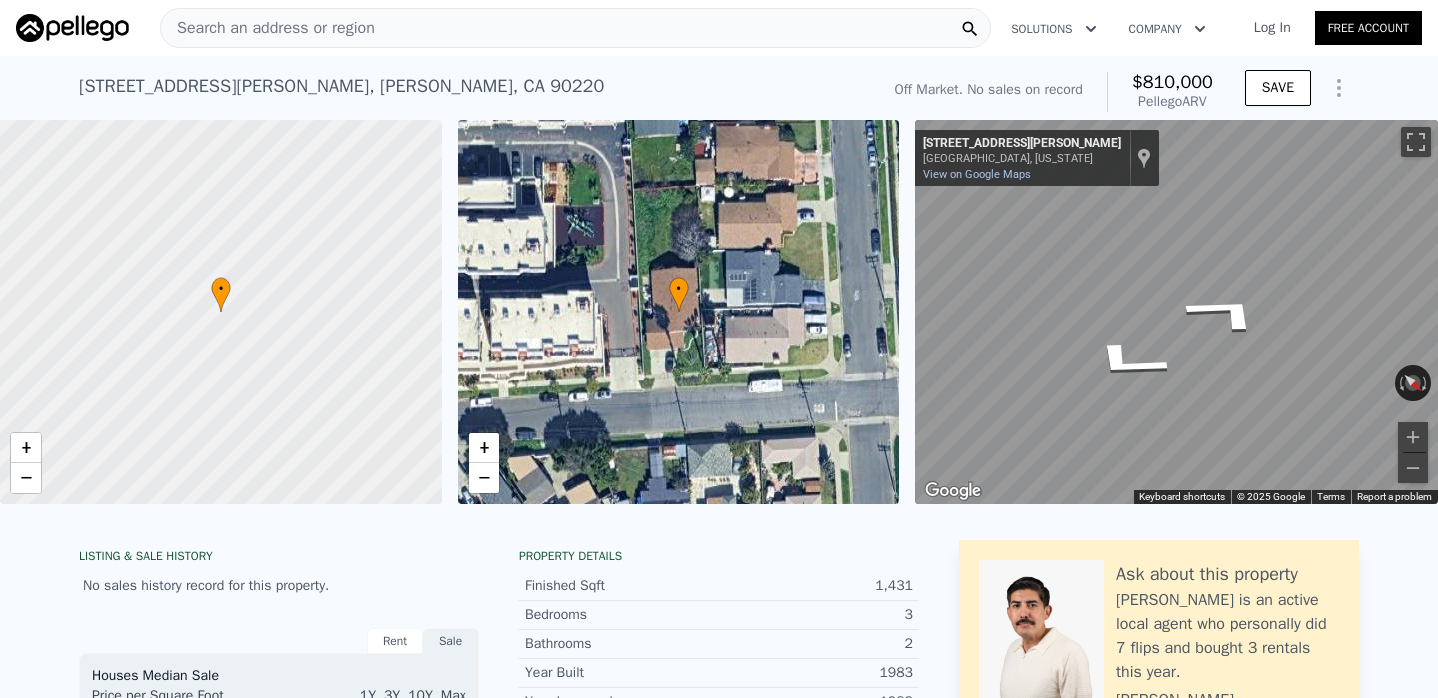 click on "Search an address or region Solutions Company Open main menu Log In Free Account [STREET_ADDRESS][PERSON_NAME] No sales on record (~ARV  $810k ) Off Market. No sales on record $810,000 Pellego  ARV SAVE
•
+ −
•
+ −                 ← Move left → Move right ↑ Move up ↓ Move down + Zoom in - Zoom out             [STREET_ADDRESS][PERSON_NAME][US_STATE]       [STREET_ADDRESS][GEOGRAPHIC_DATA][PERSON_NAME] on Google Maps        Custom Imagery                 This image is no longer available                                      Rotate the view          Keyboard shortcuts Map Data © 2025 Google © 2025 Google Terms Report a problem   LISTING & SALE HISTORY No sales history record for this property. Rent Sale Rent over time Price per Square Foot 1Y 3Y 10Y Max 2000 2003 2006 2009 2012 2015 2019 2022 2025 2028 $1.21 $1.41 $1.61 $1.81 $2.01 $2.21 $2.41 $2.61 $3 Los Angeles Co. Metro [DATE] 1Y 3Y 3" at bounding box center (719, 349) 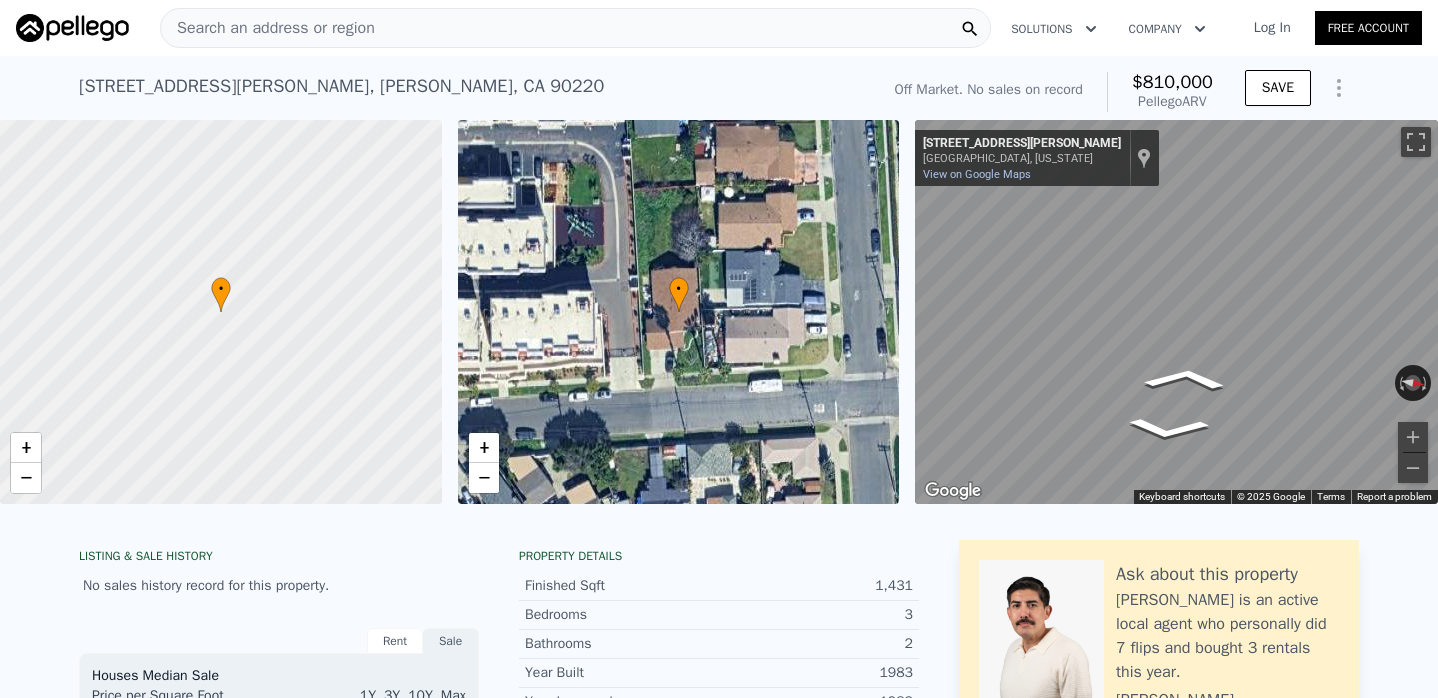 click on "•
+ −
•
+ −                 ← Move left → Move right ↑ Move up ↓ Move down + Zoom in - Zoom out             [STREET_ADDRESS][PERSON_NAME][US_STATE]       [STREET_ADDRESS][GEOGRAPHIC_DATA][PERSON_NAME] on Google Maps        Custom Imagery                 This image is no longer available                                      Rotate the view          Keyboard shortcuts Map Data © 2025 Google © 2025 Google Terms Report a problem" at bounding box center (719, 312) 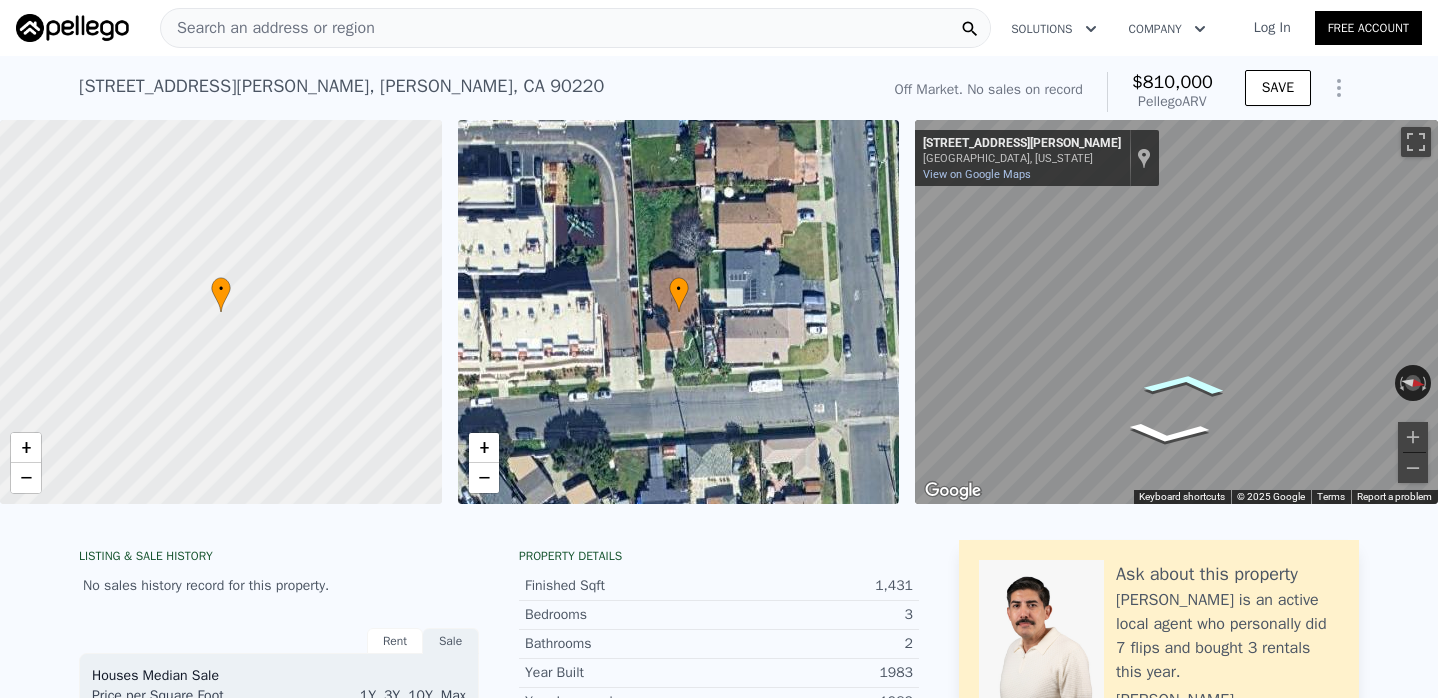 click 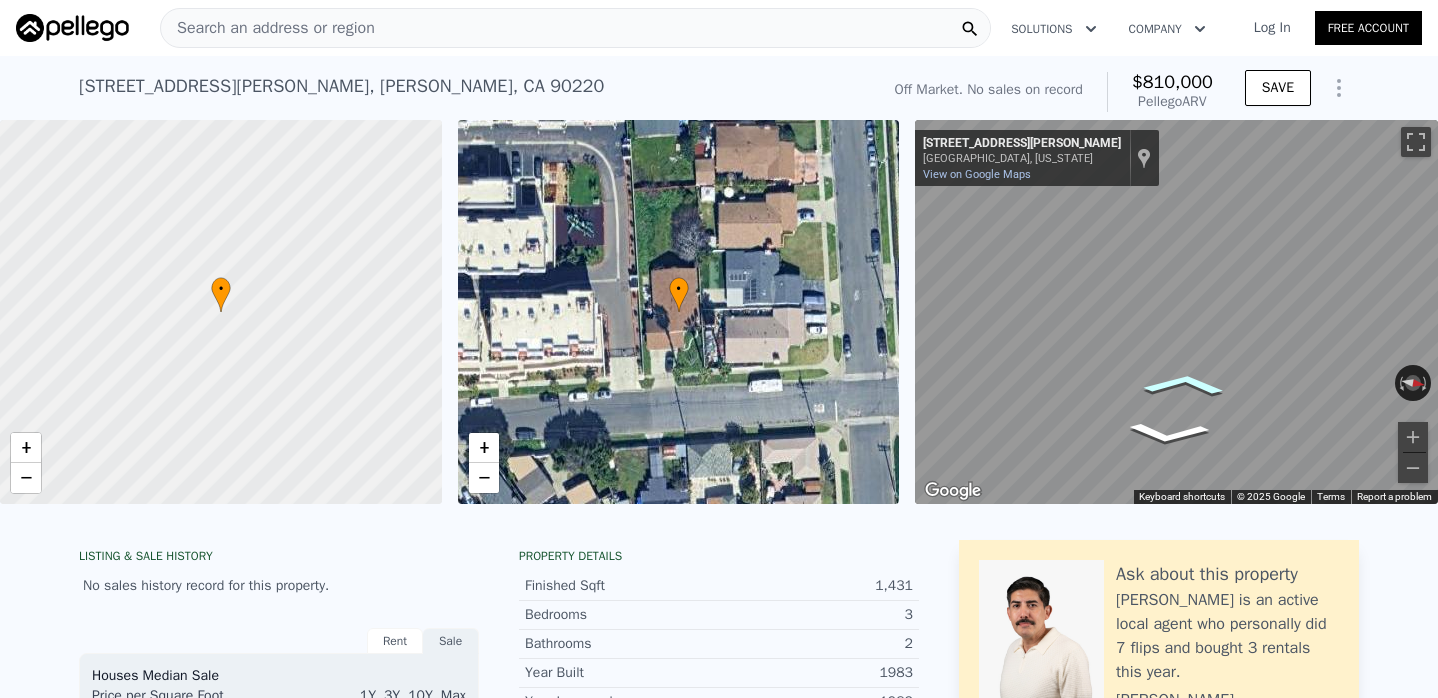 click 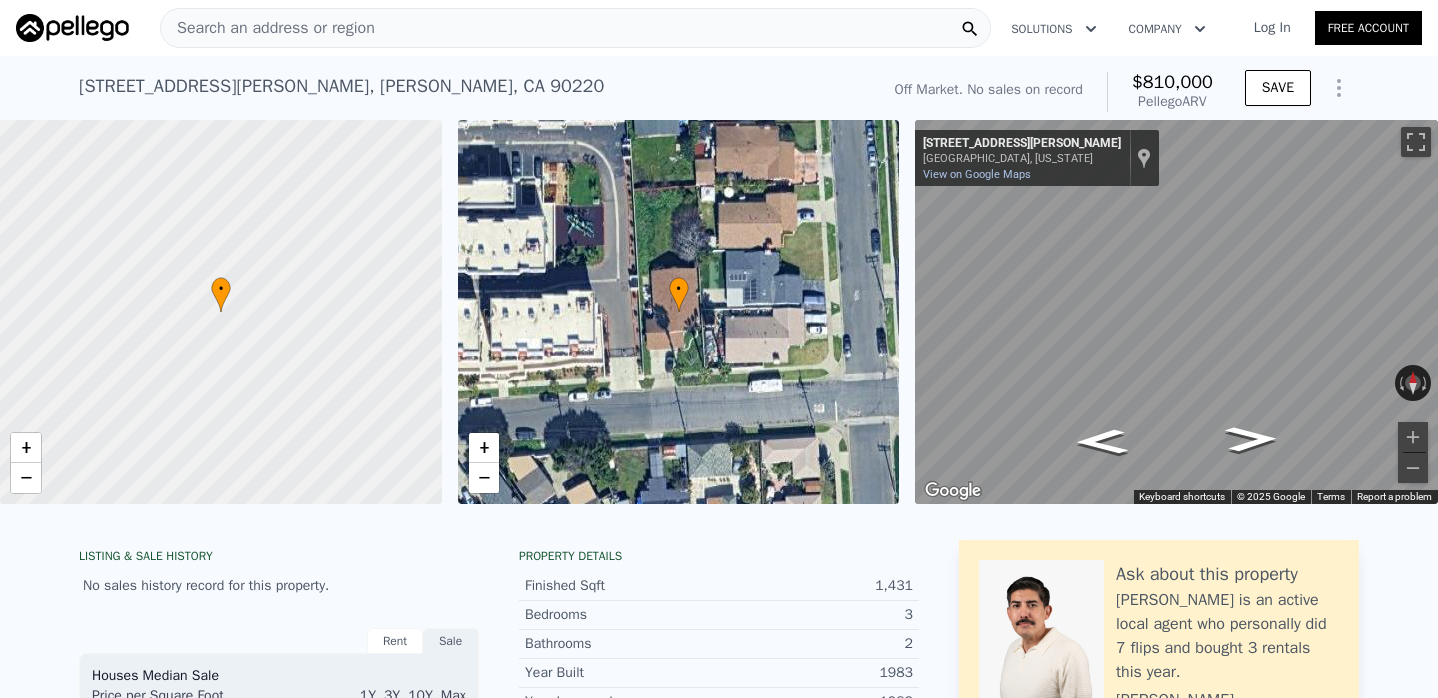 click on "•
+ −
•
+ −                 ← Move left → Move right ↑ Move up ↓ Move down + Zoom in - Zoom out             [STREET_ADDRESS][PERSON_NAME][US_STATE]       [STREET_ADDRESS][PERSON_NAME][GEOGRAPHIC_DATA] on Google Maps        Custom Imagery                 This image is no longer available                                      Rotate the view          Keyboard shortcuts Map Data © 2025 Google © 2025 Google Terms Report a problem" at bounding box center (719, 312) 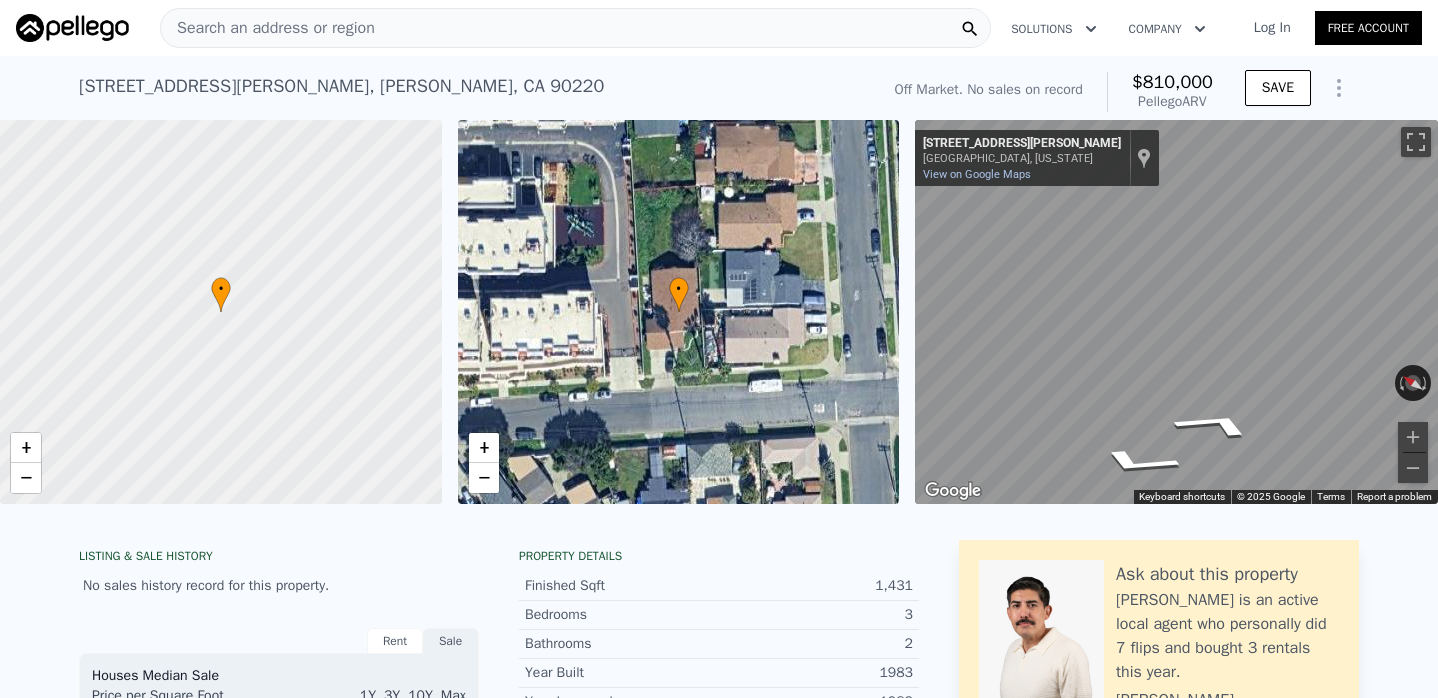 click on "•
+ −
•
+ −                 ← Move left → Move right ↑ Move up ↓ Move down + Zoom in - Zoom out             [STREET_ADDRESS][PERSON_NAME][US_STATE]       [STREET_ADDRESS][PERSON_NAME][GEOGRAPHIC_DATA] on Google Maps        Custom Imagery                 This image is no longer available                                      Rotate the view          Keyboard shortcuts Map Data © 2025 Google © 2025 Google Terms Report a problem" at bounding box center (719, 312) 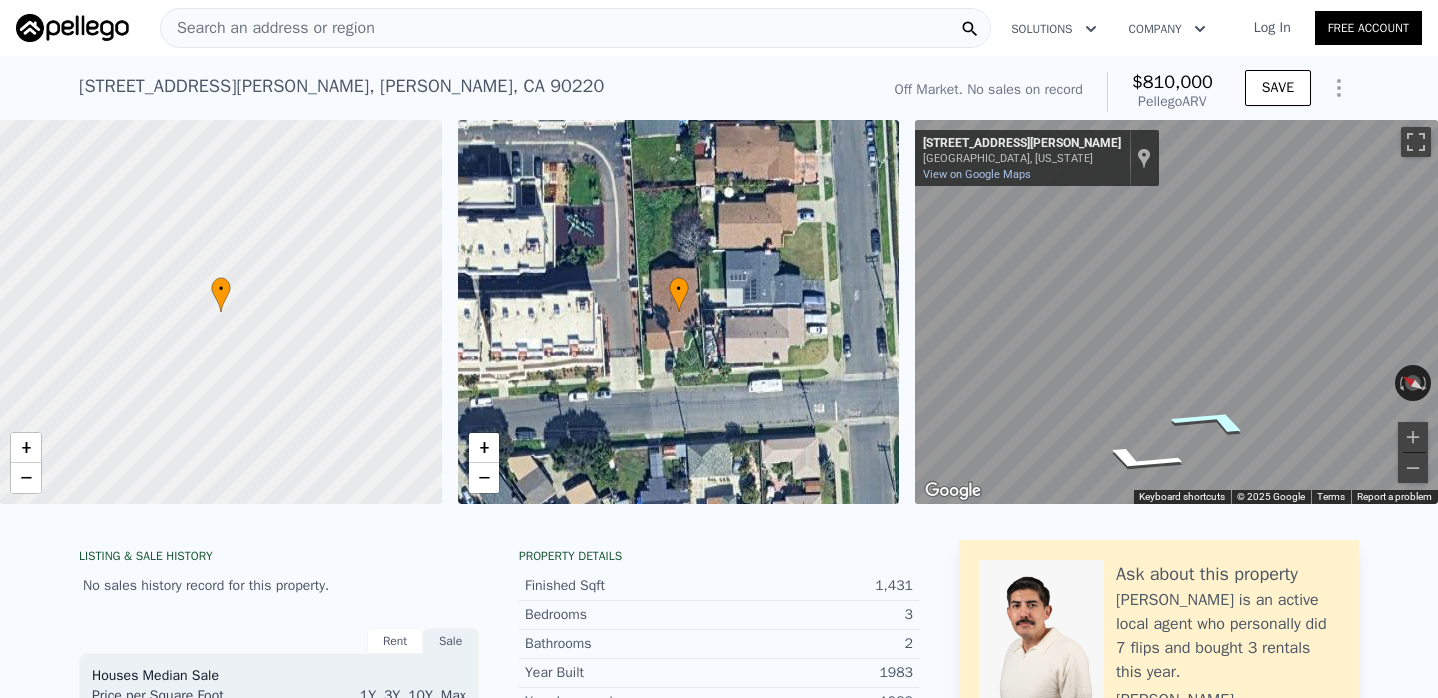 click 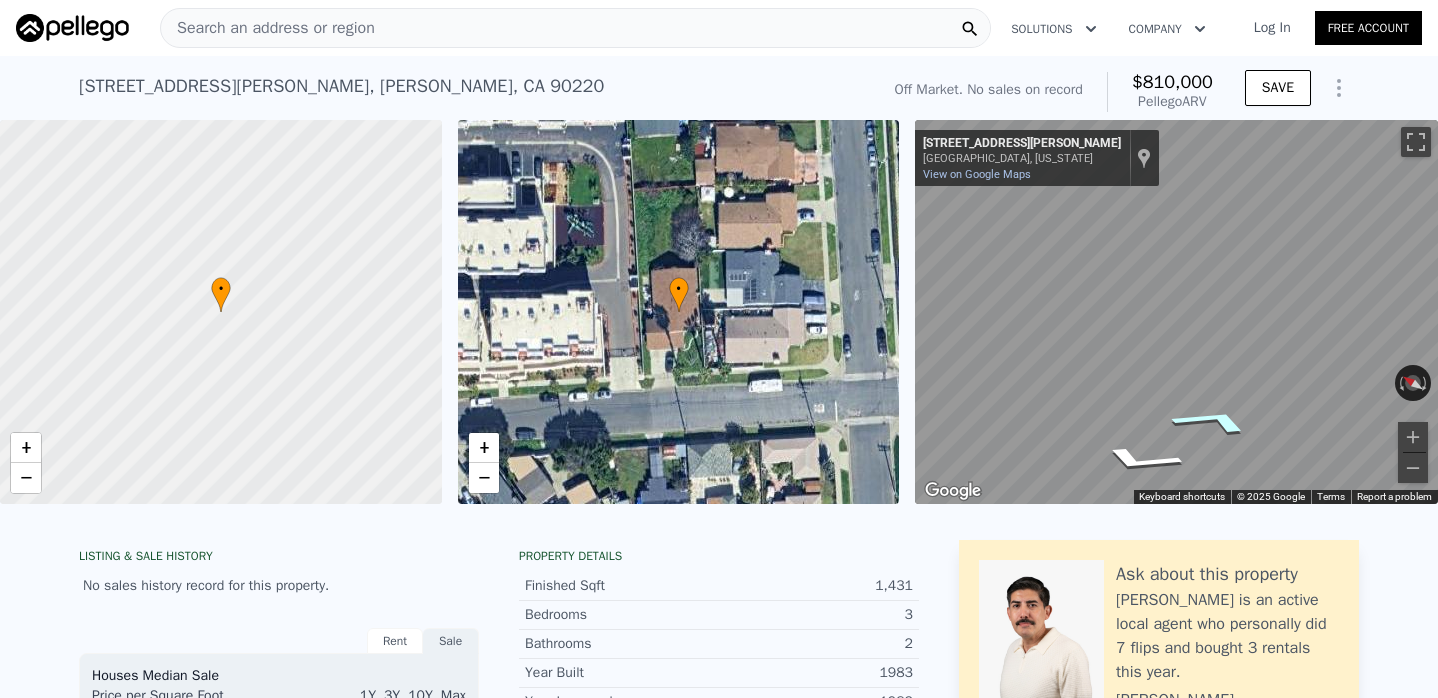 click 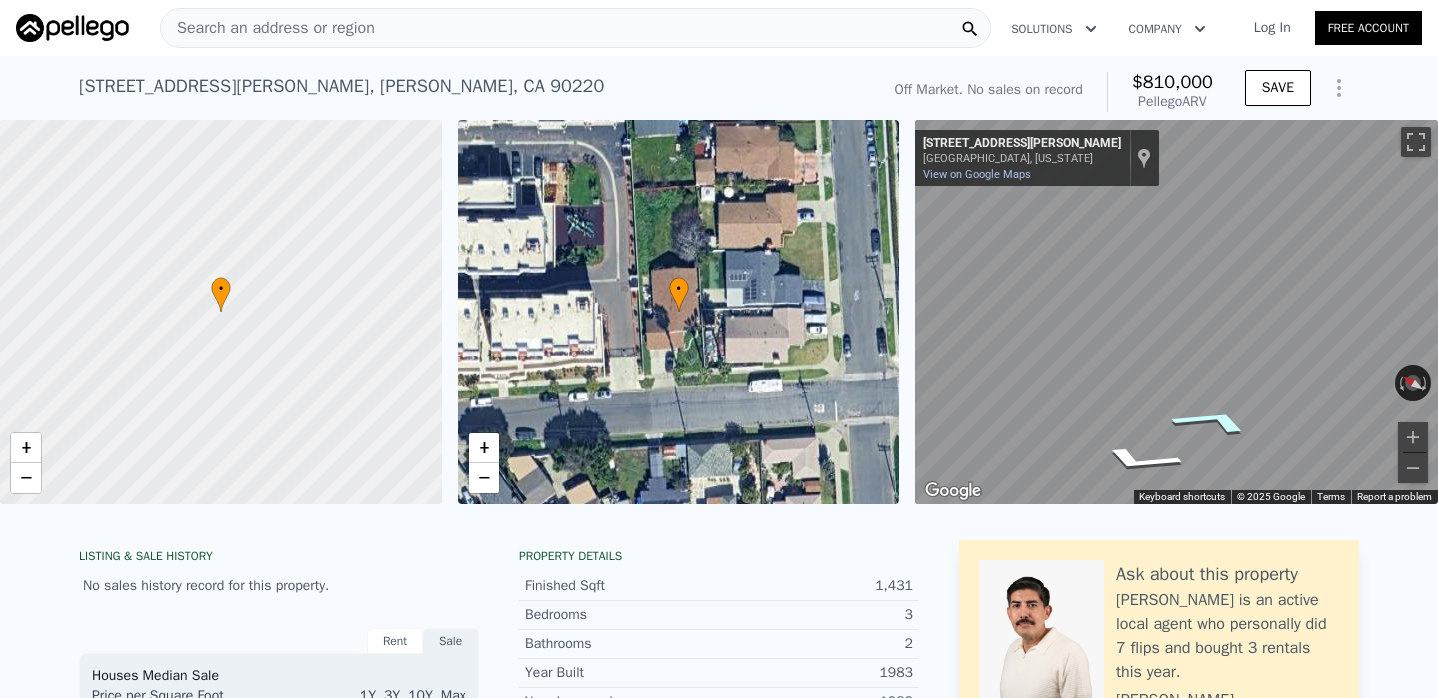 click 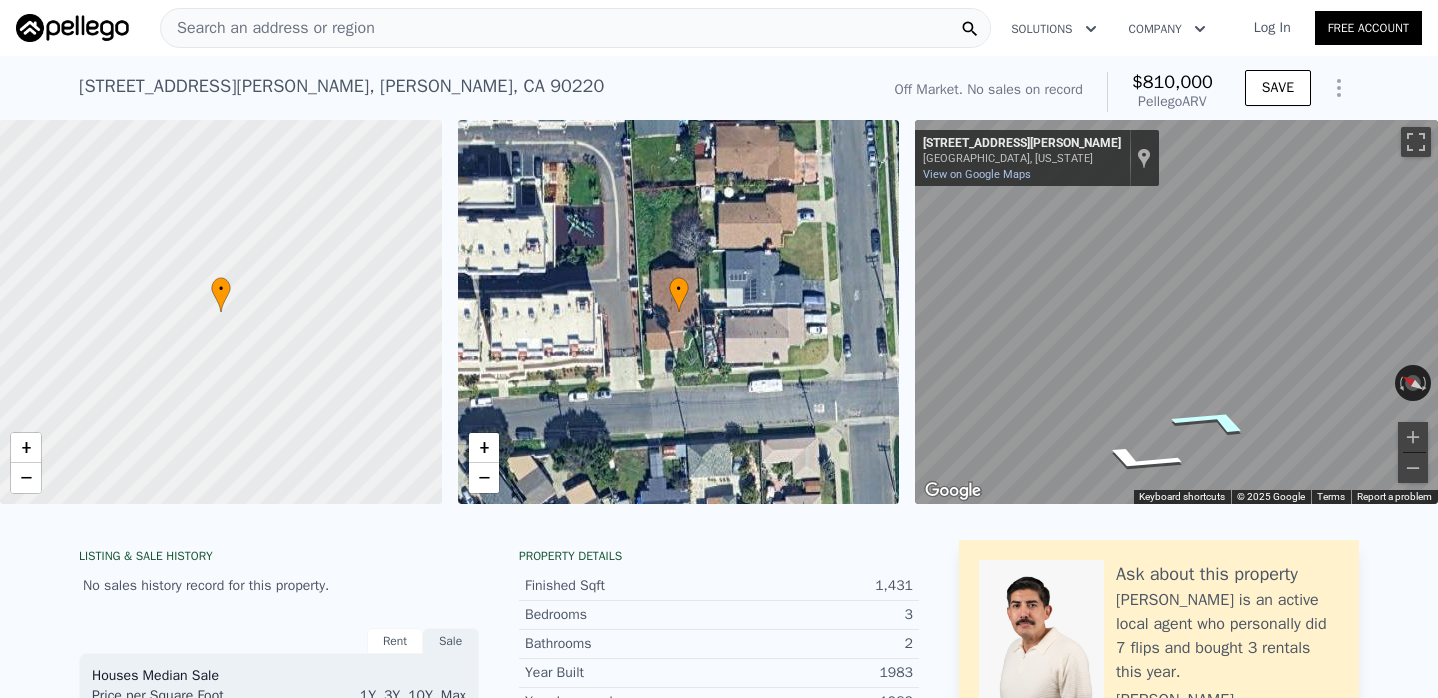 click 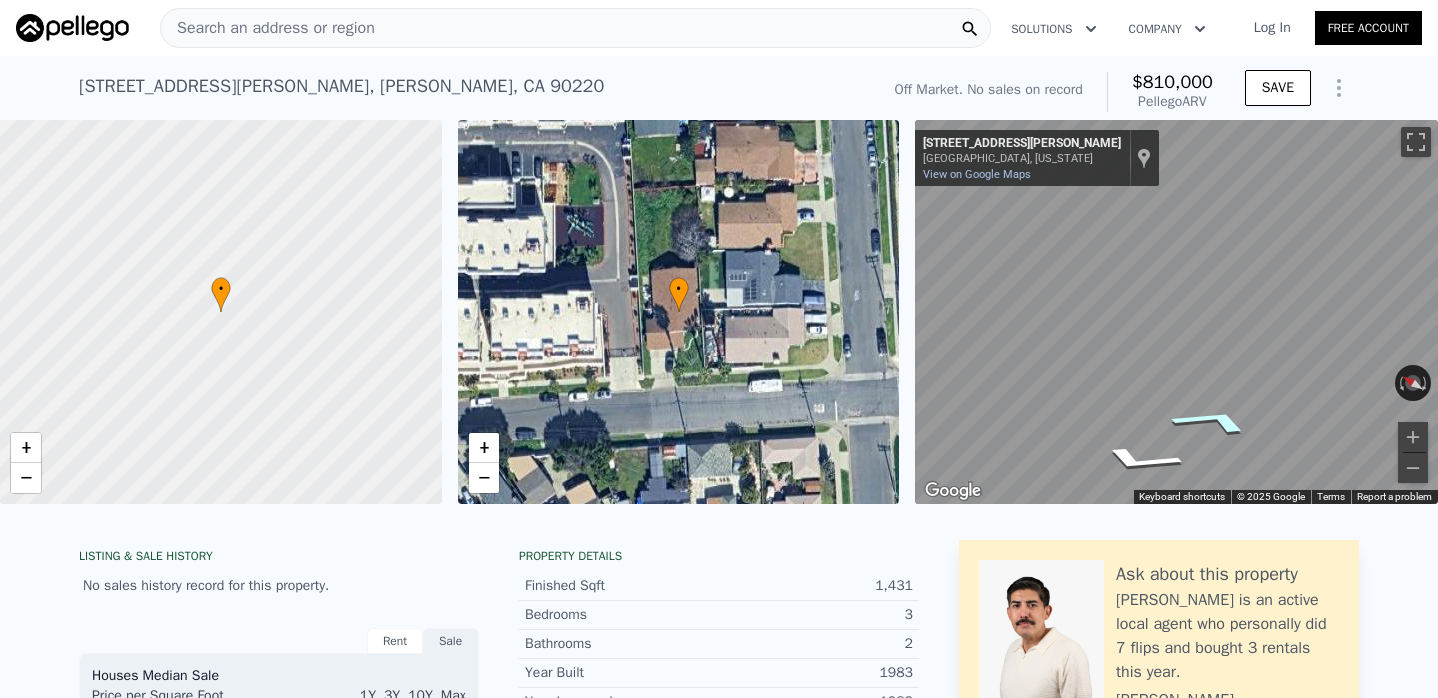 click 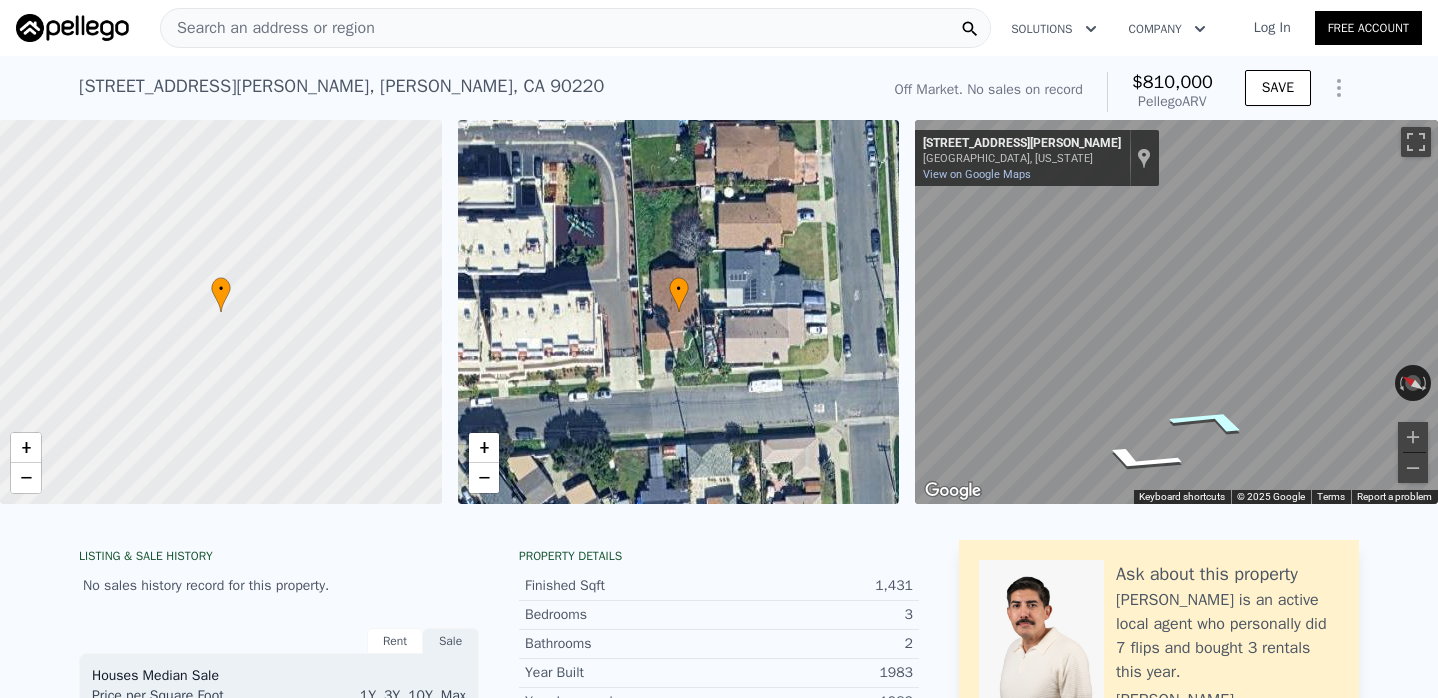click 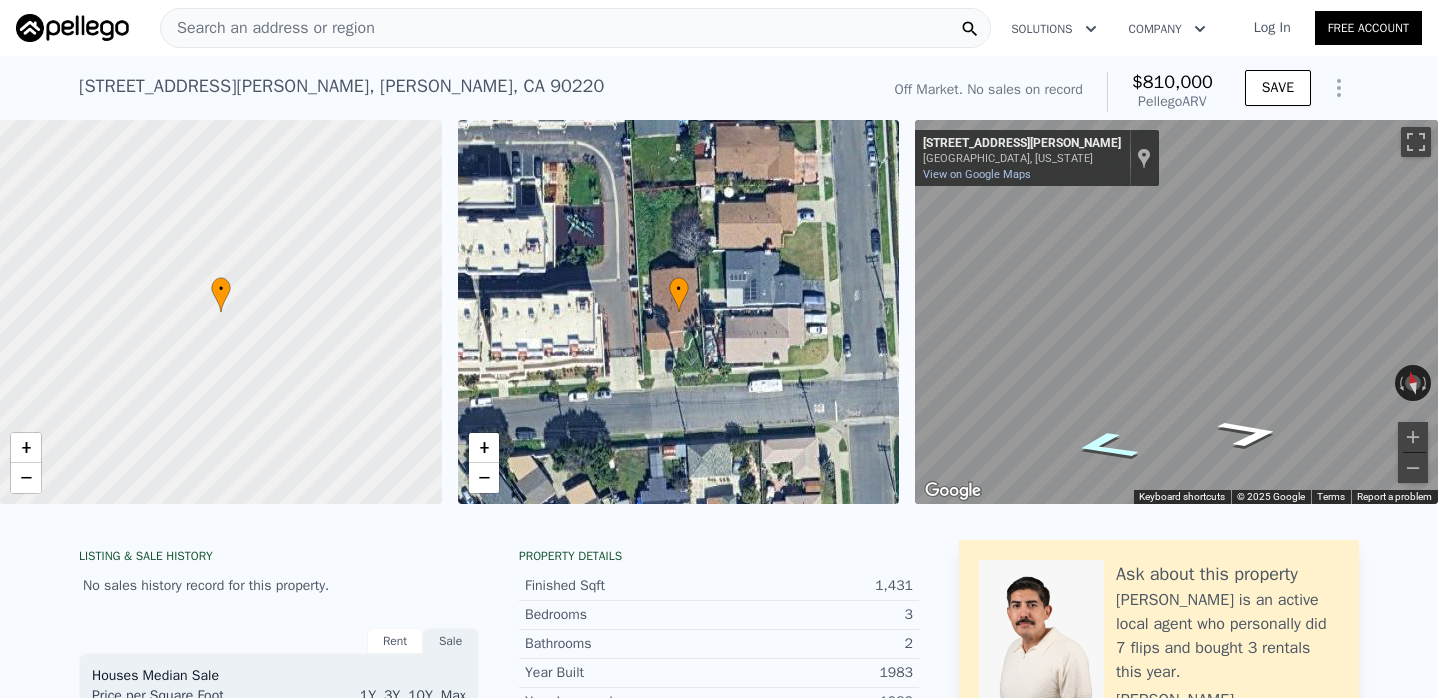 click 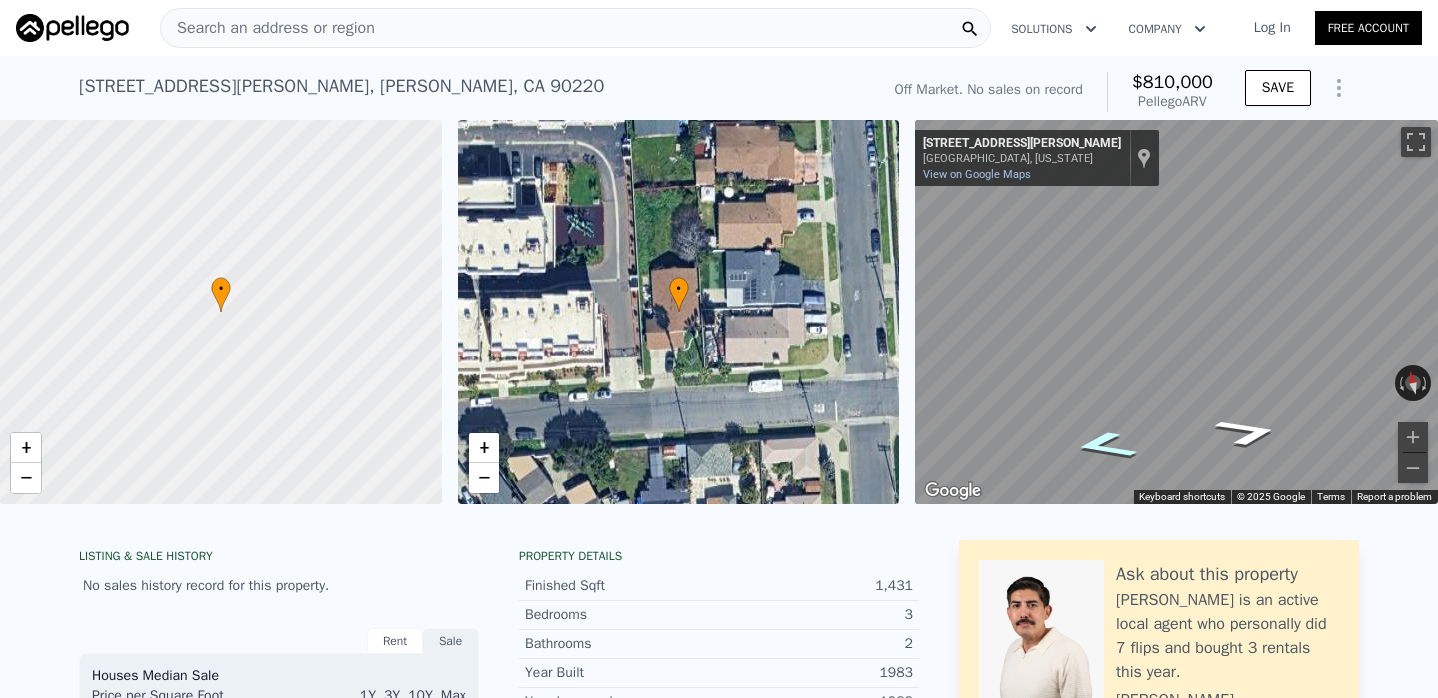 click 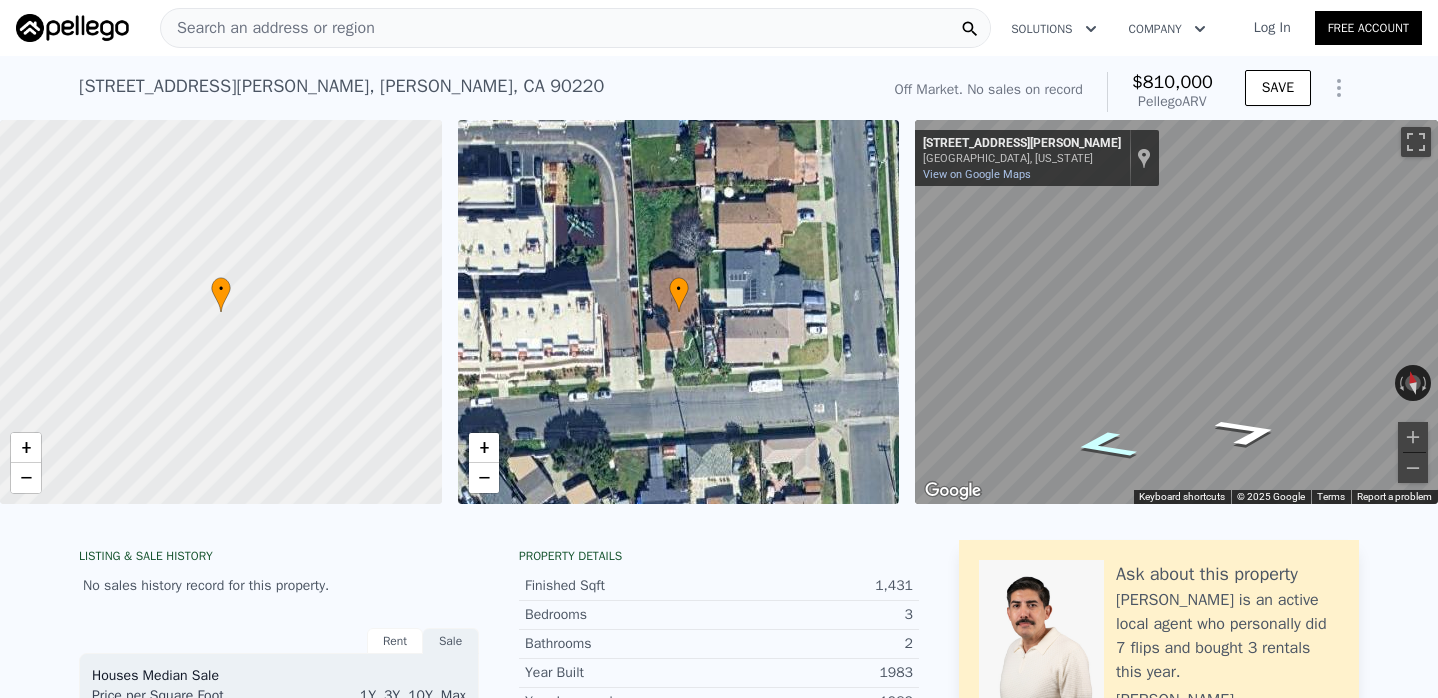 click 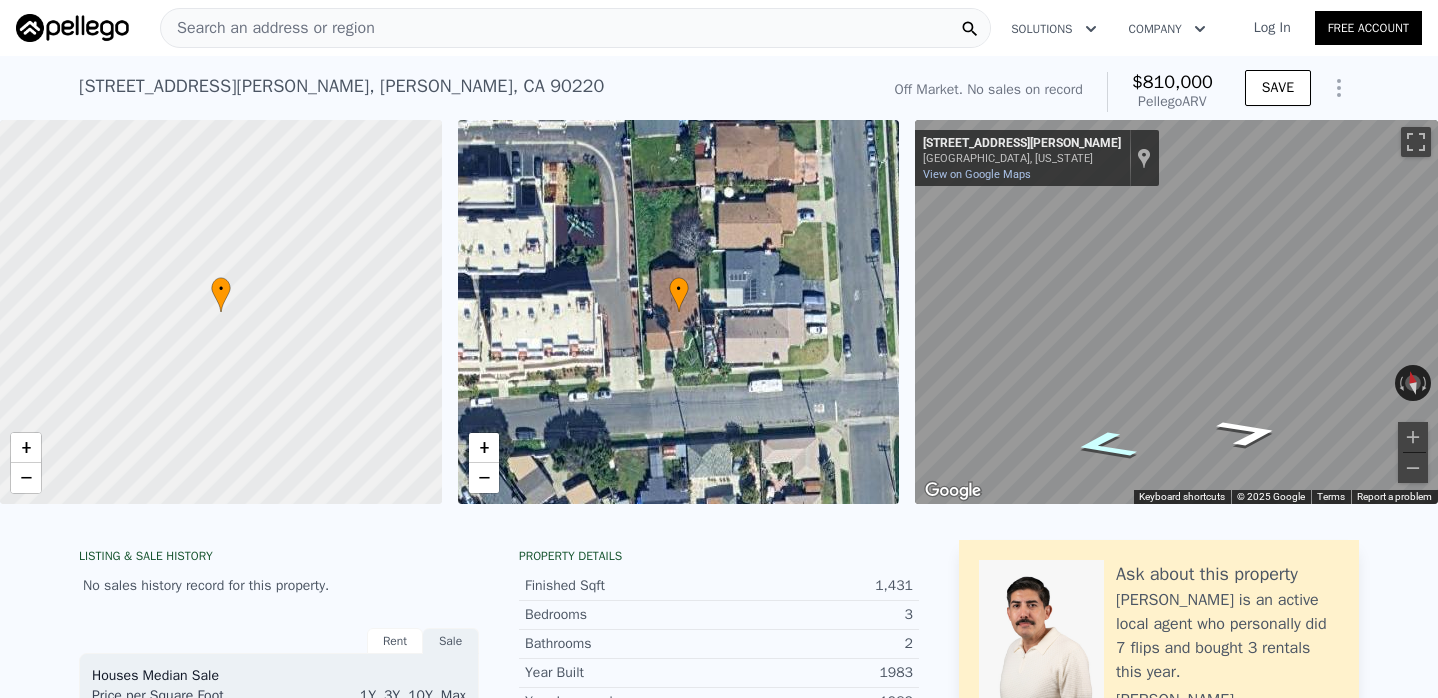 click 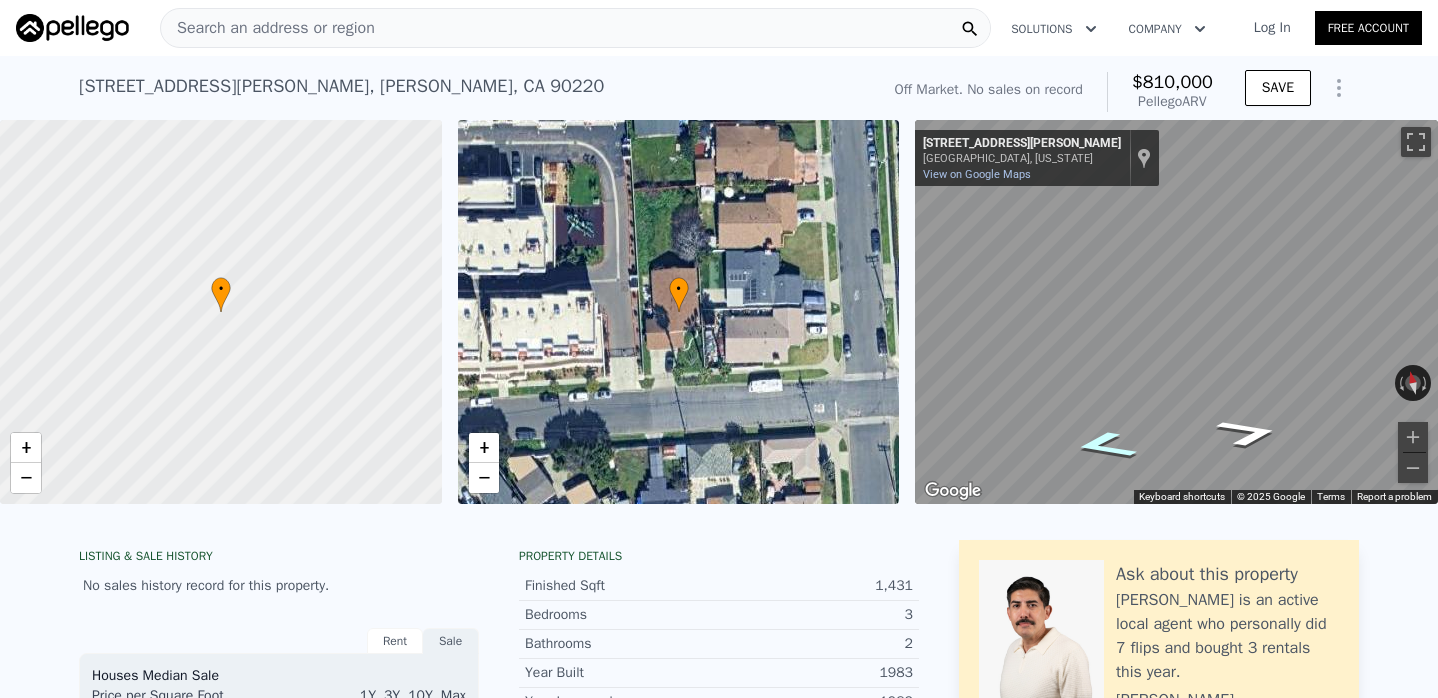 click 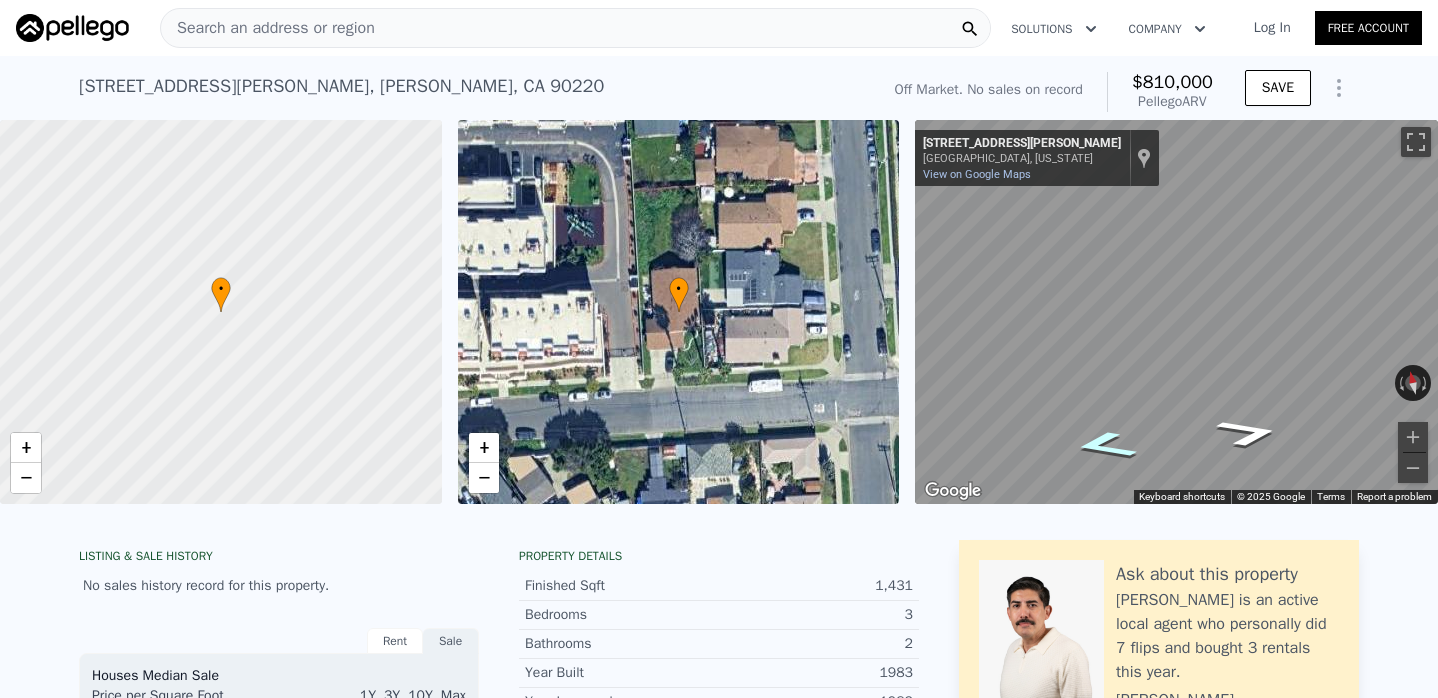 click 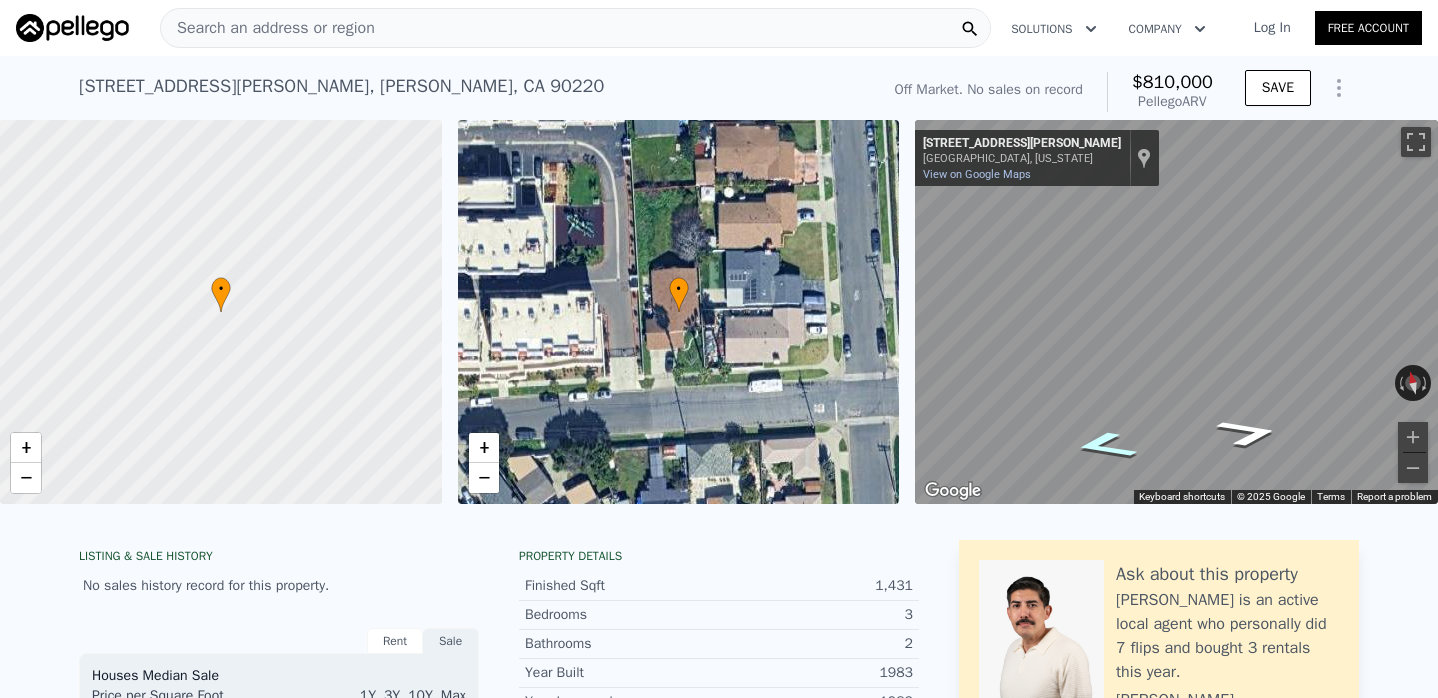 click 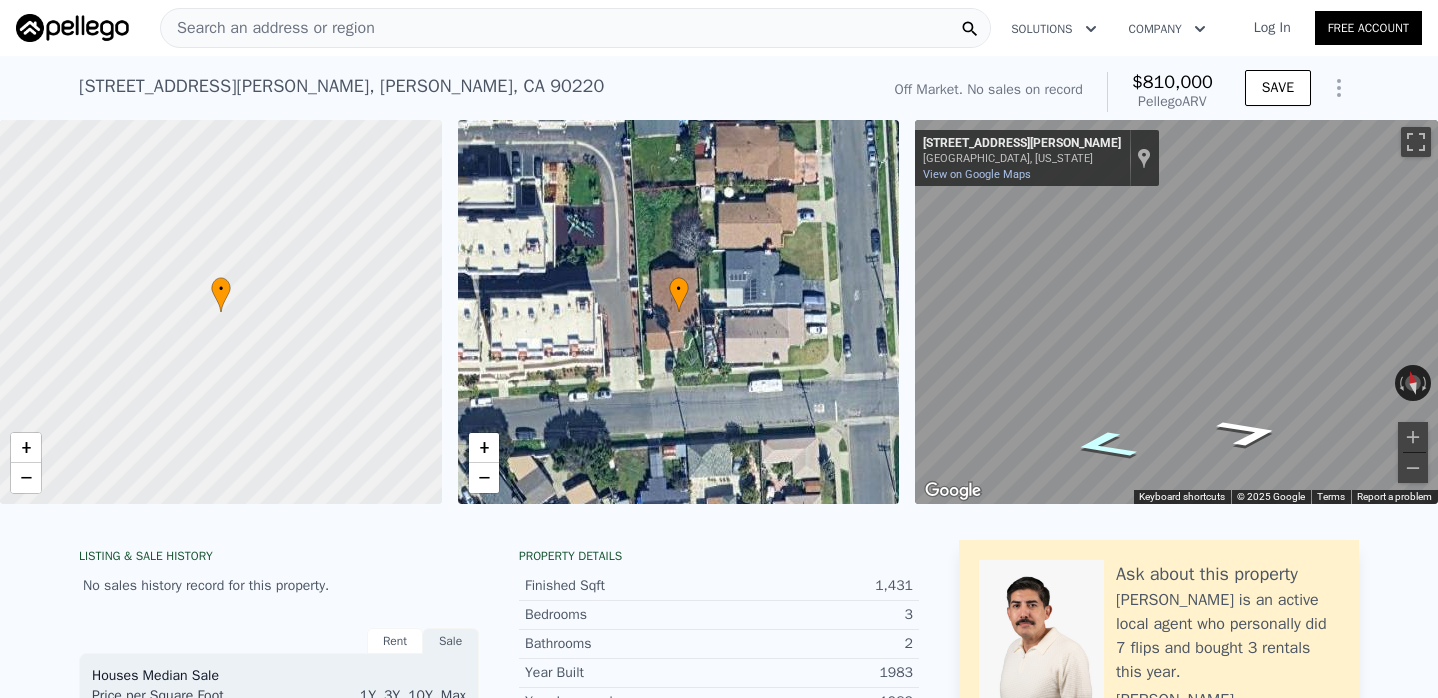 click 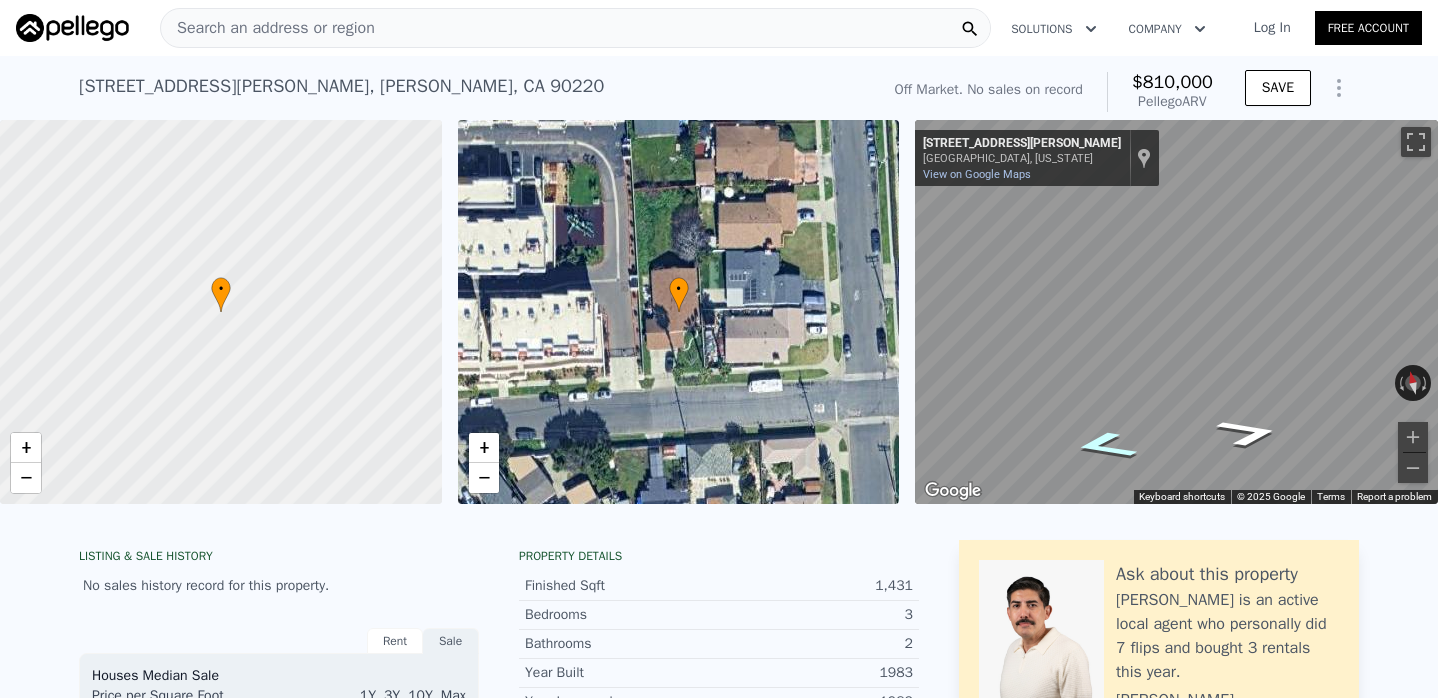 click 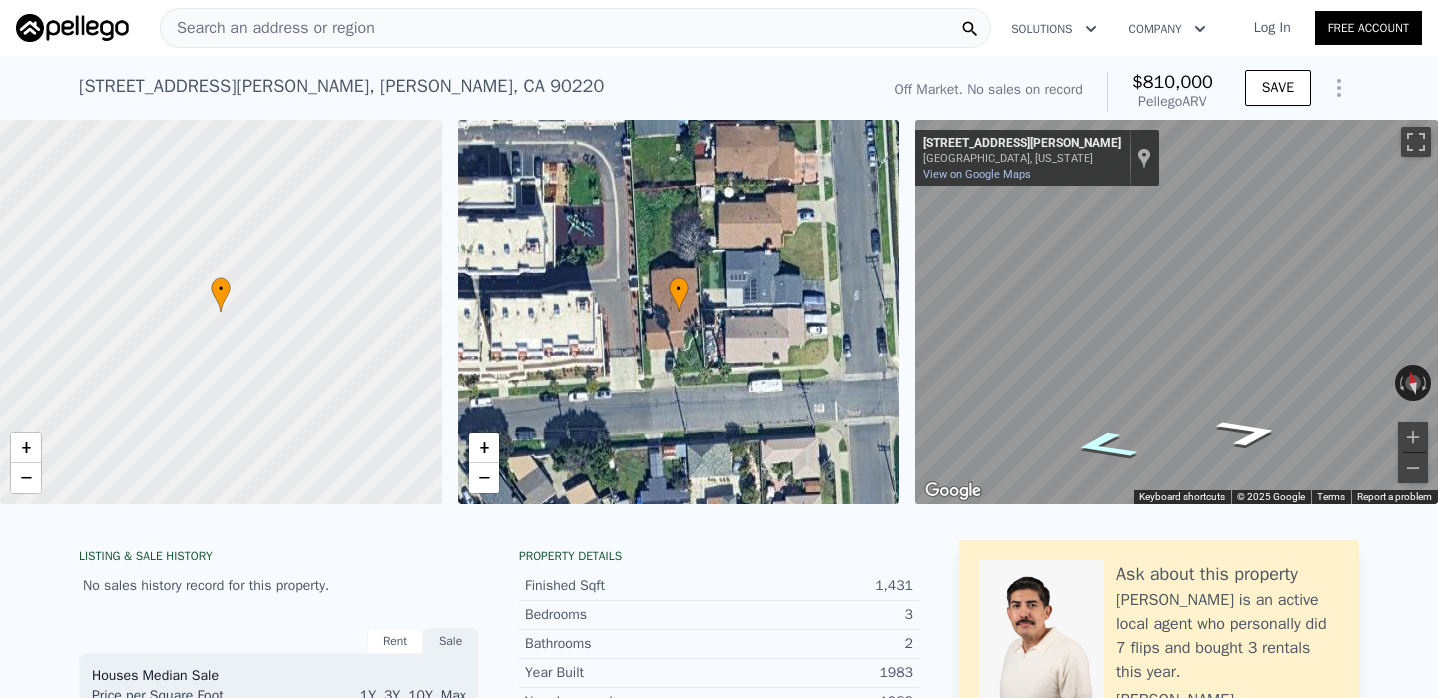 click 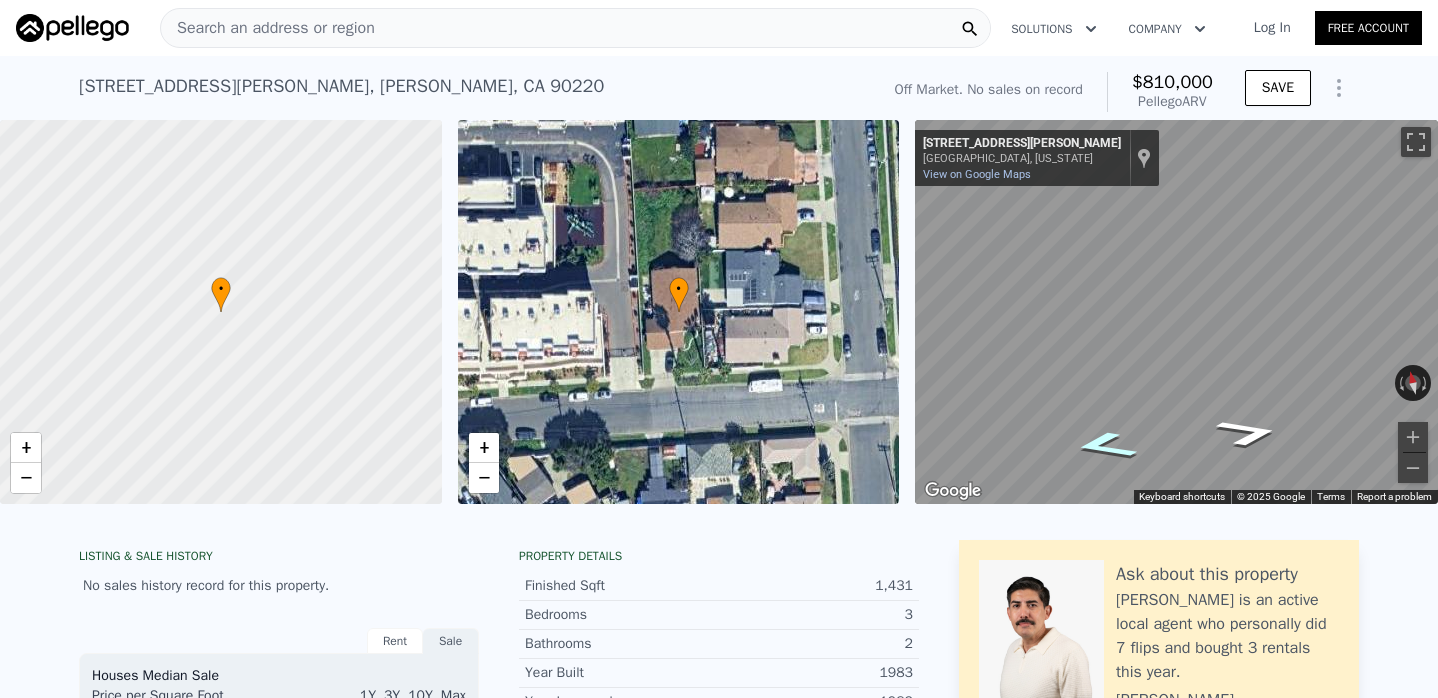 click 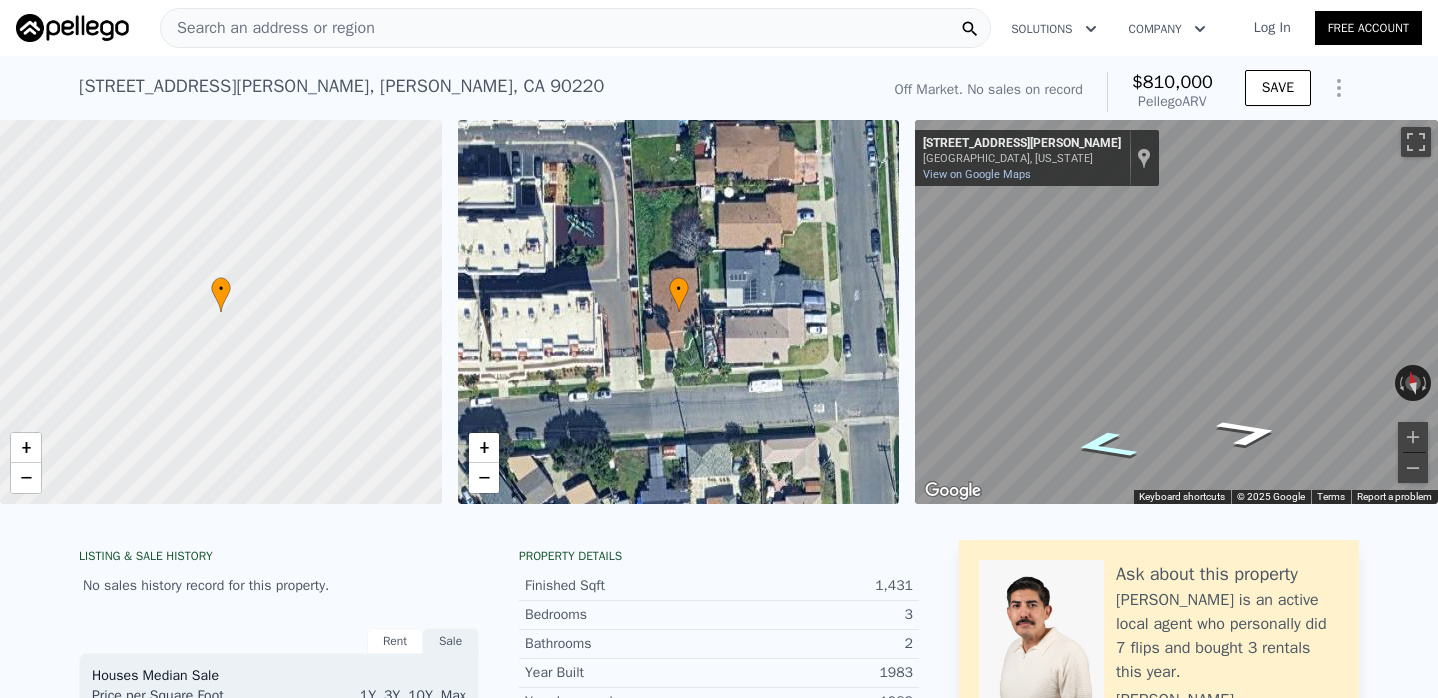 click 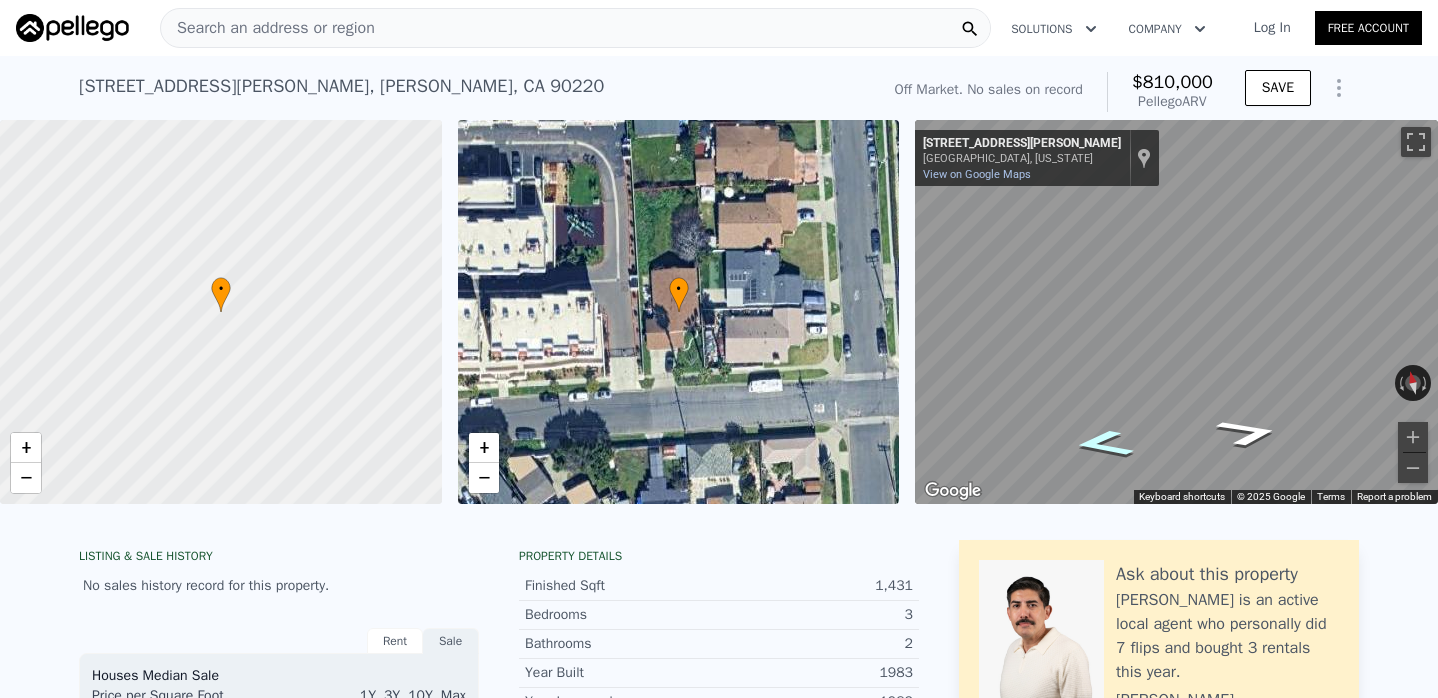 click 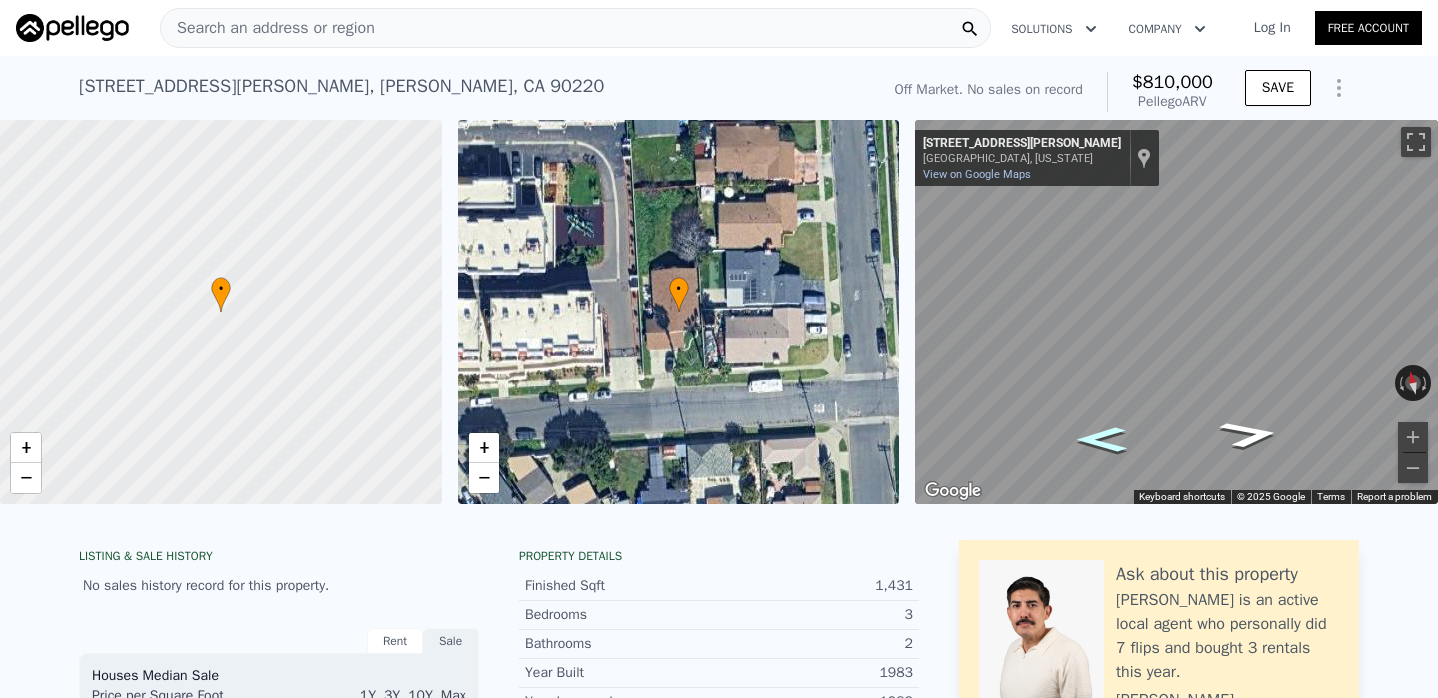 click 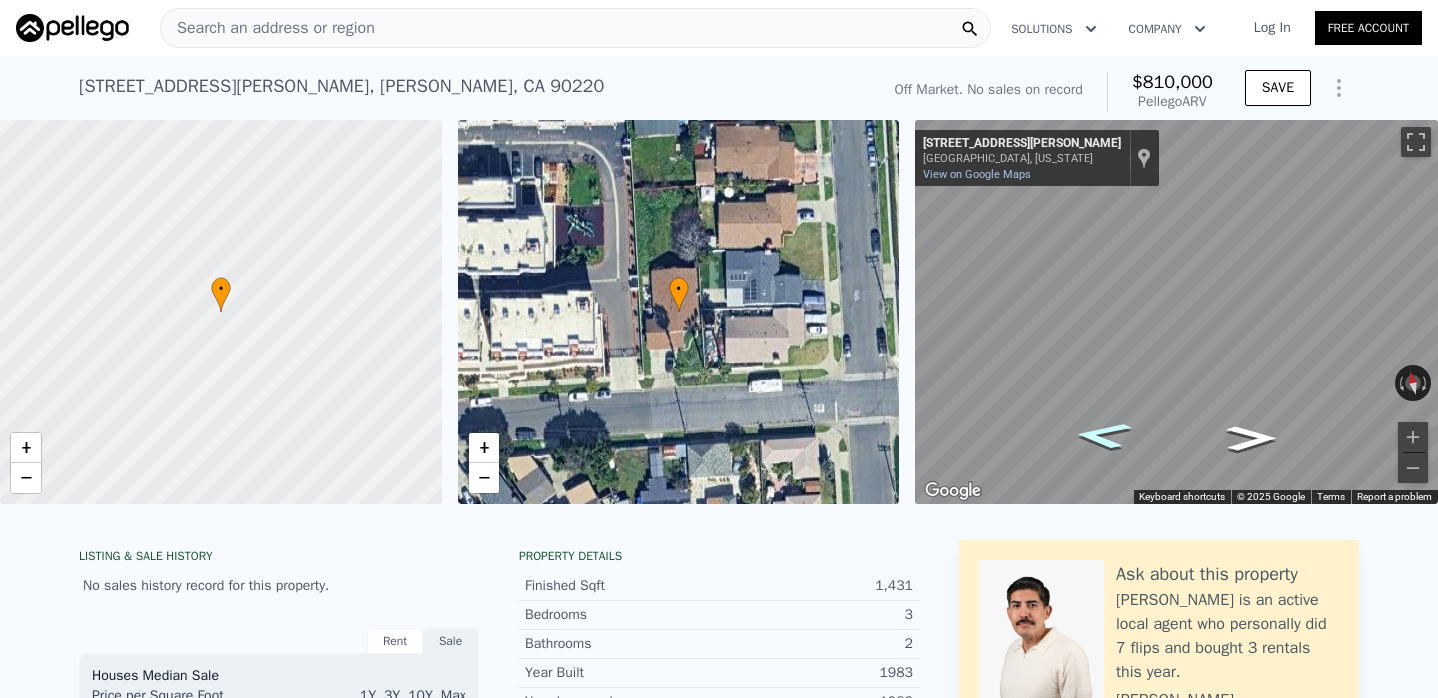 click 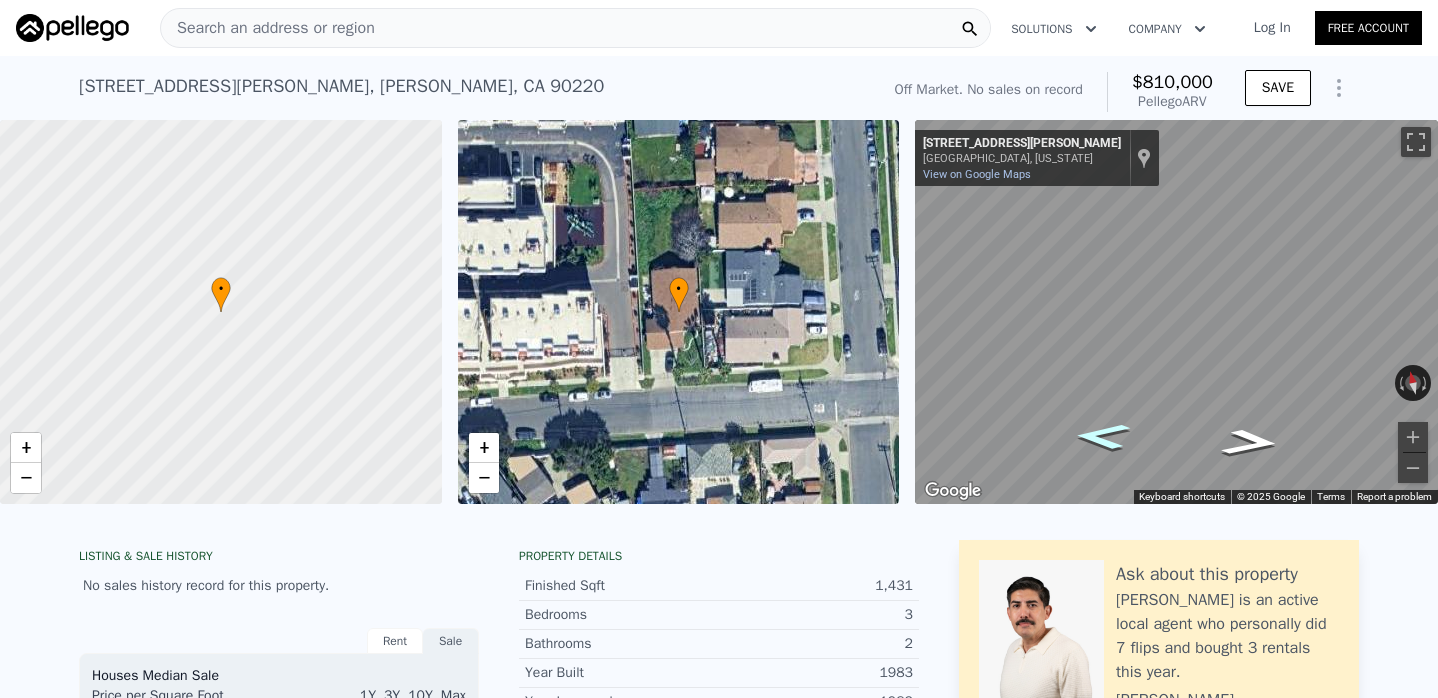 click 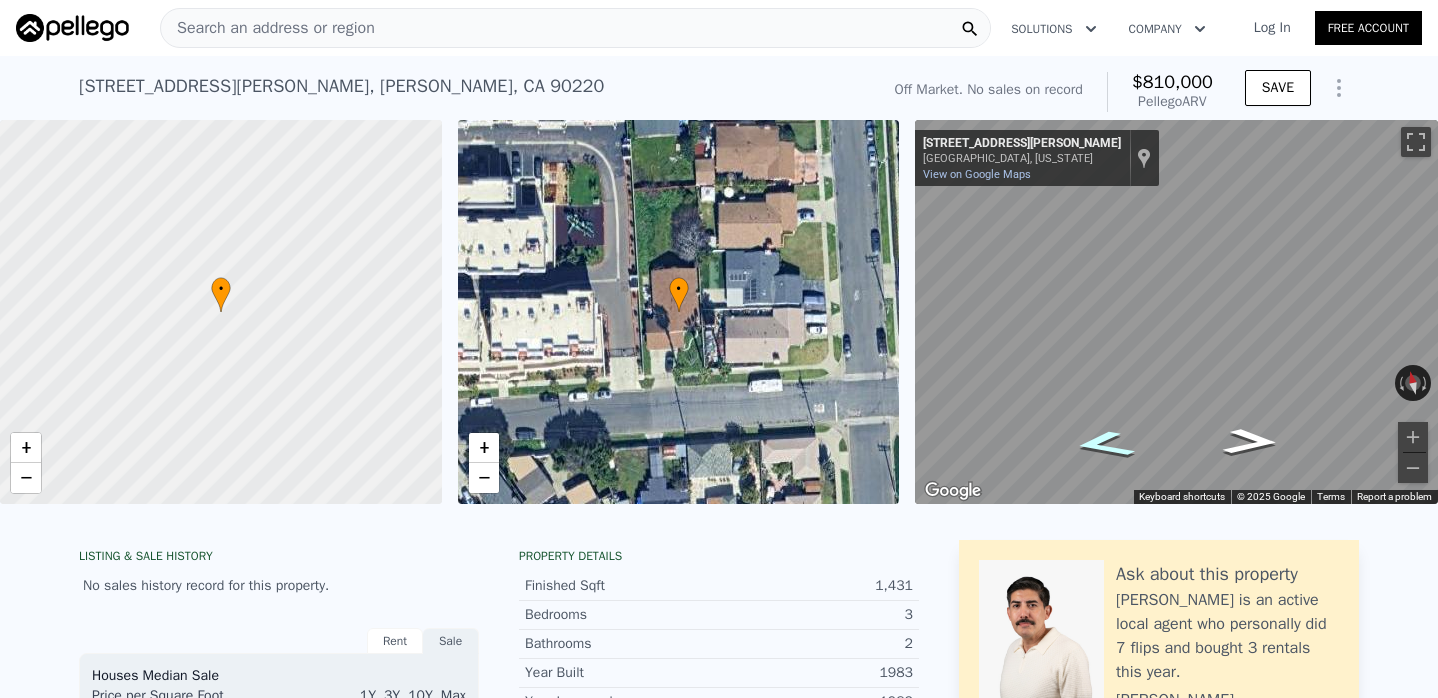click 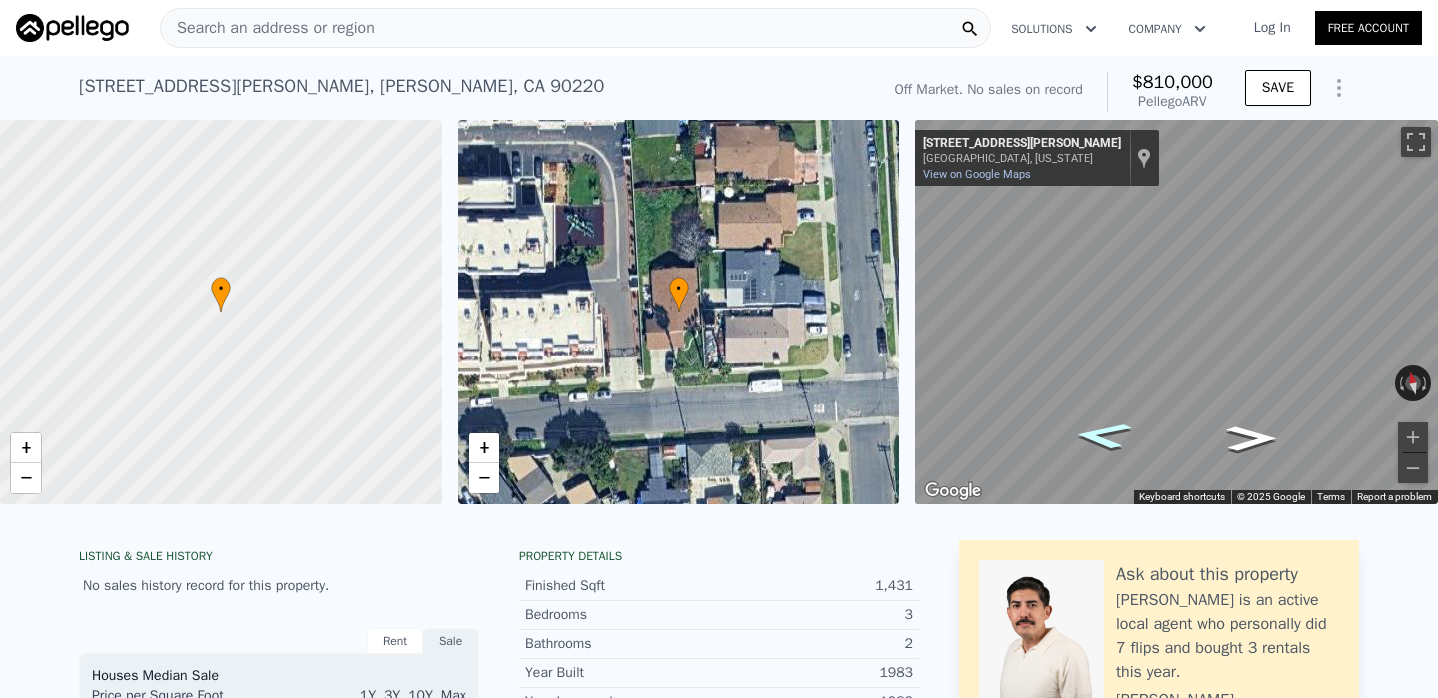click 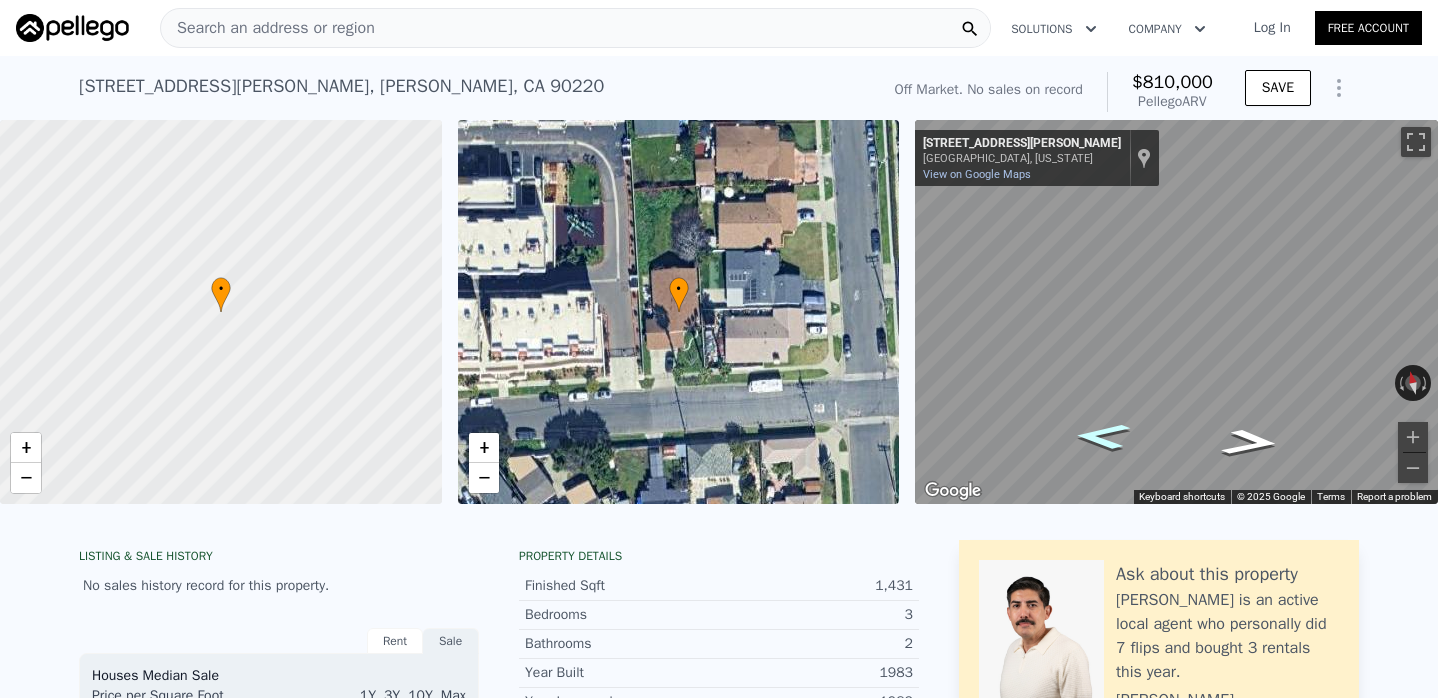 click 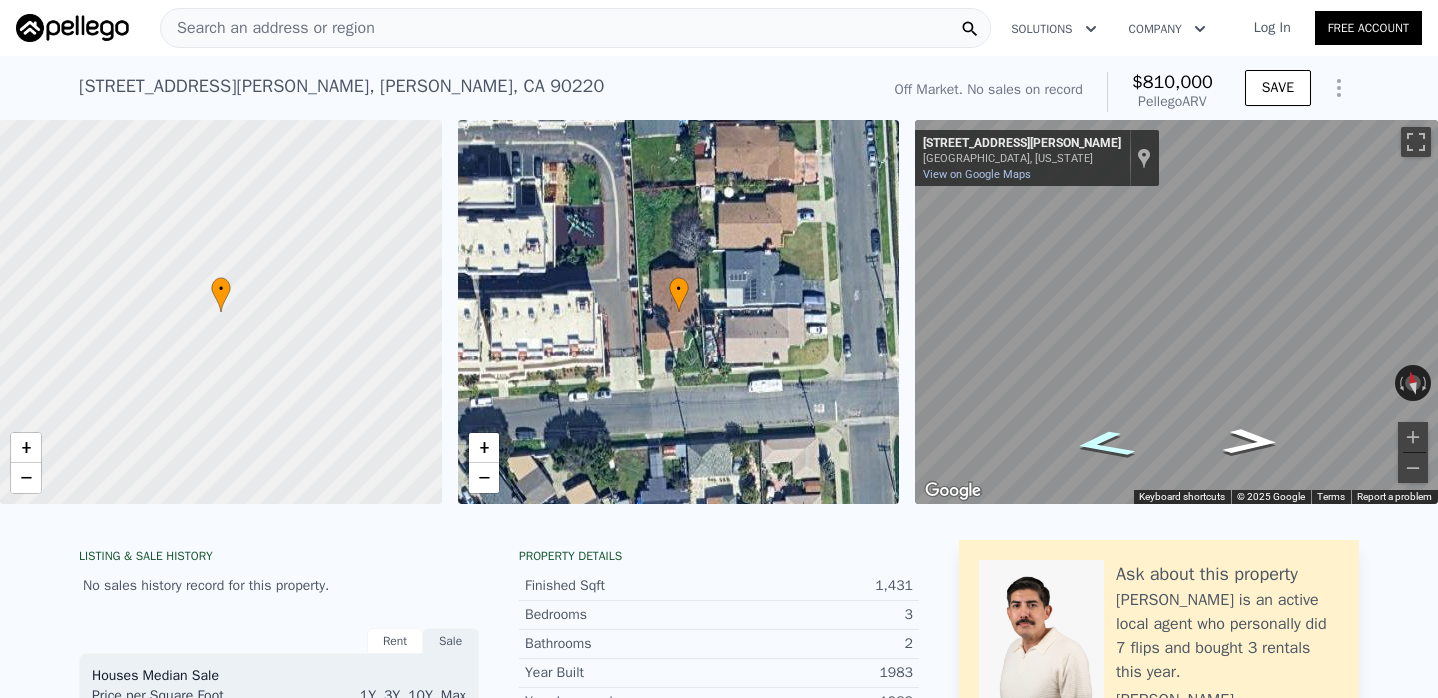 click 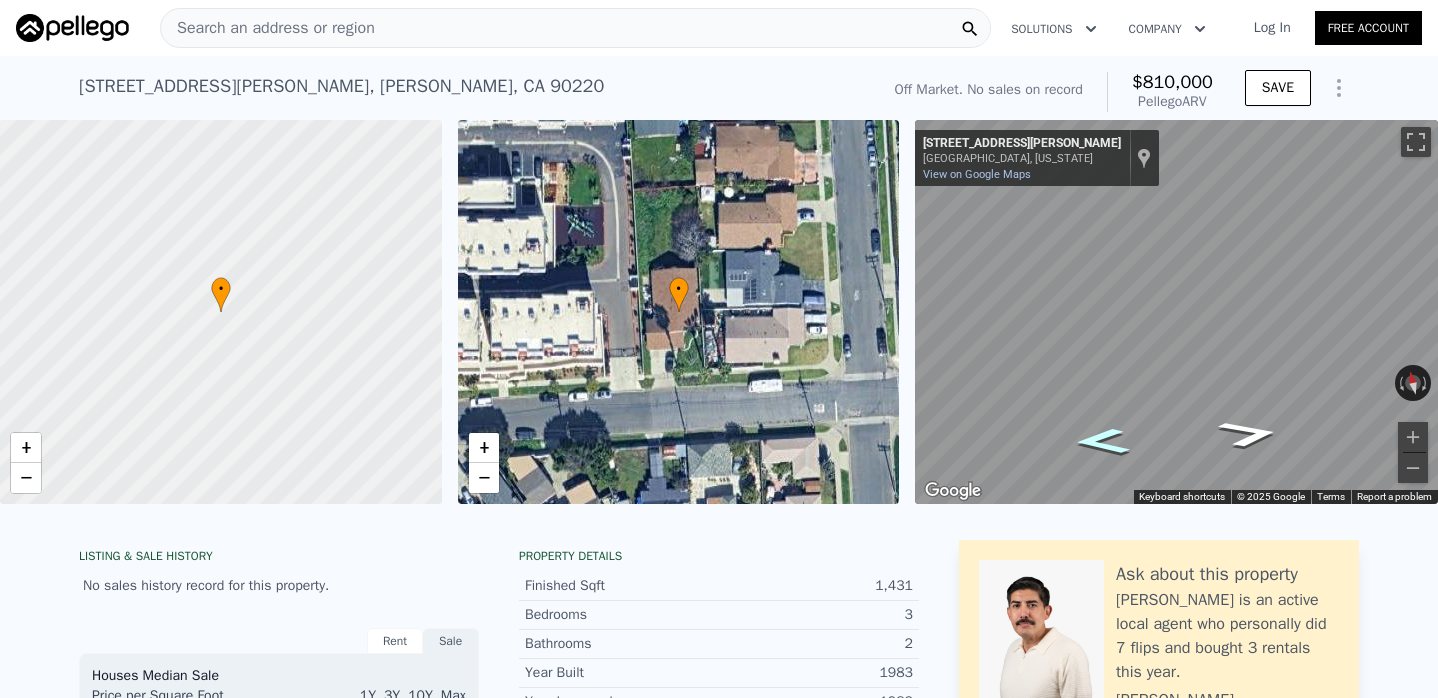 click 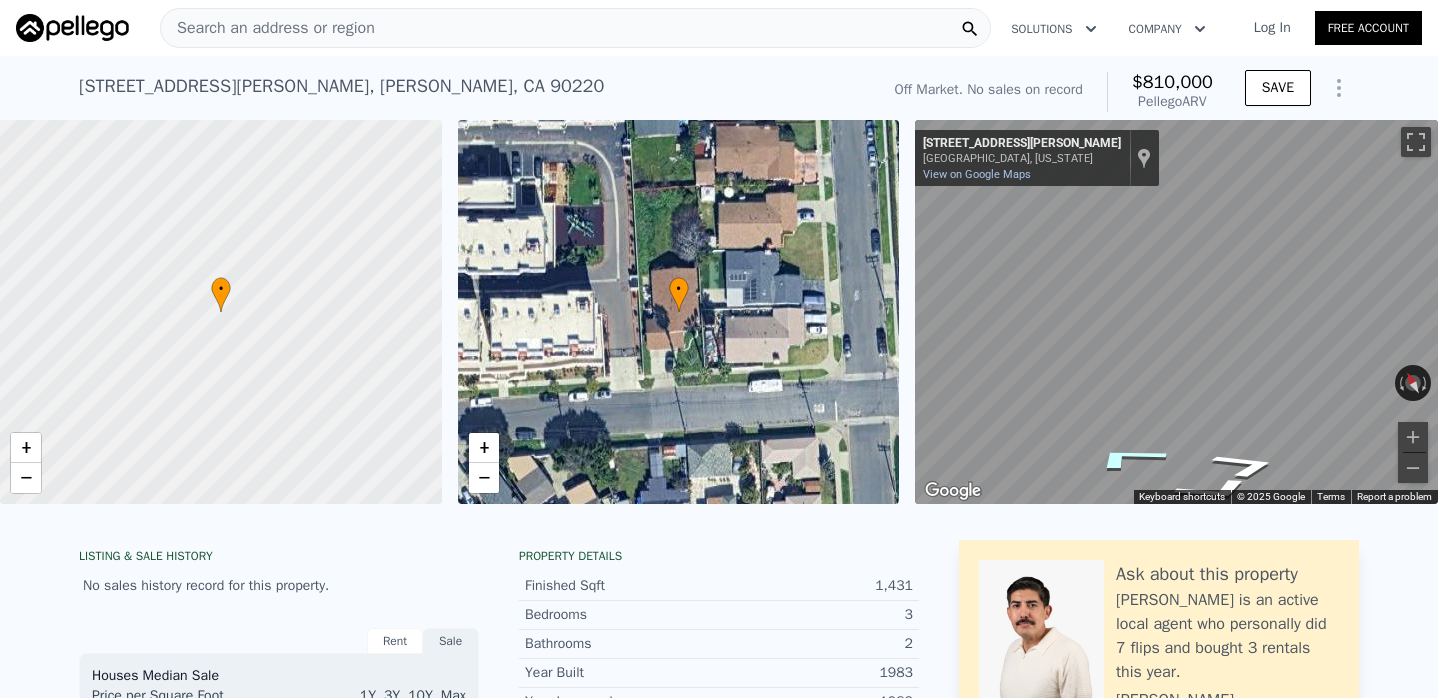 click 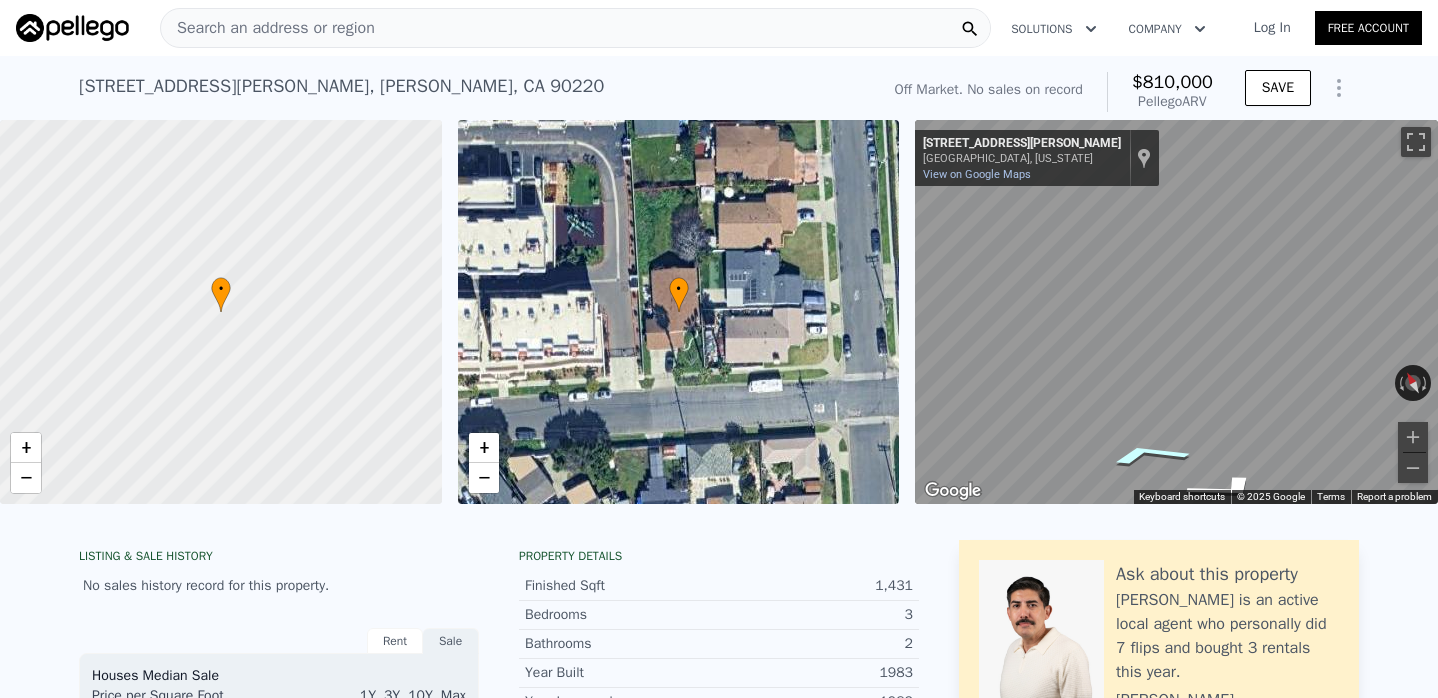 click 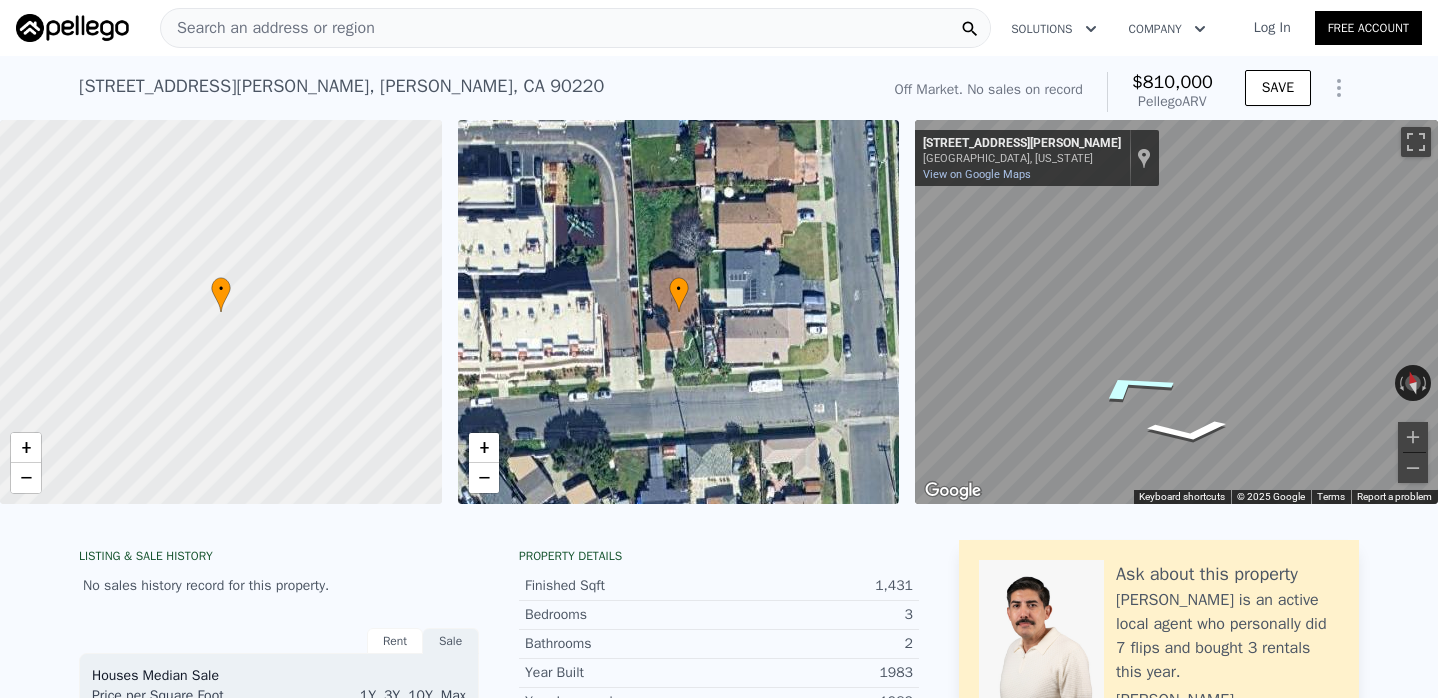 click 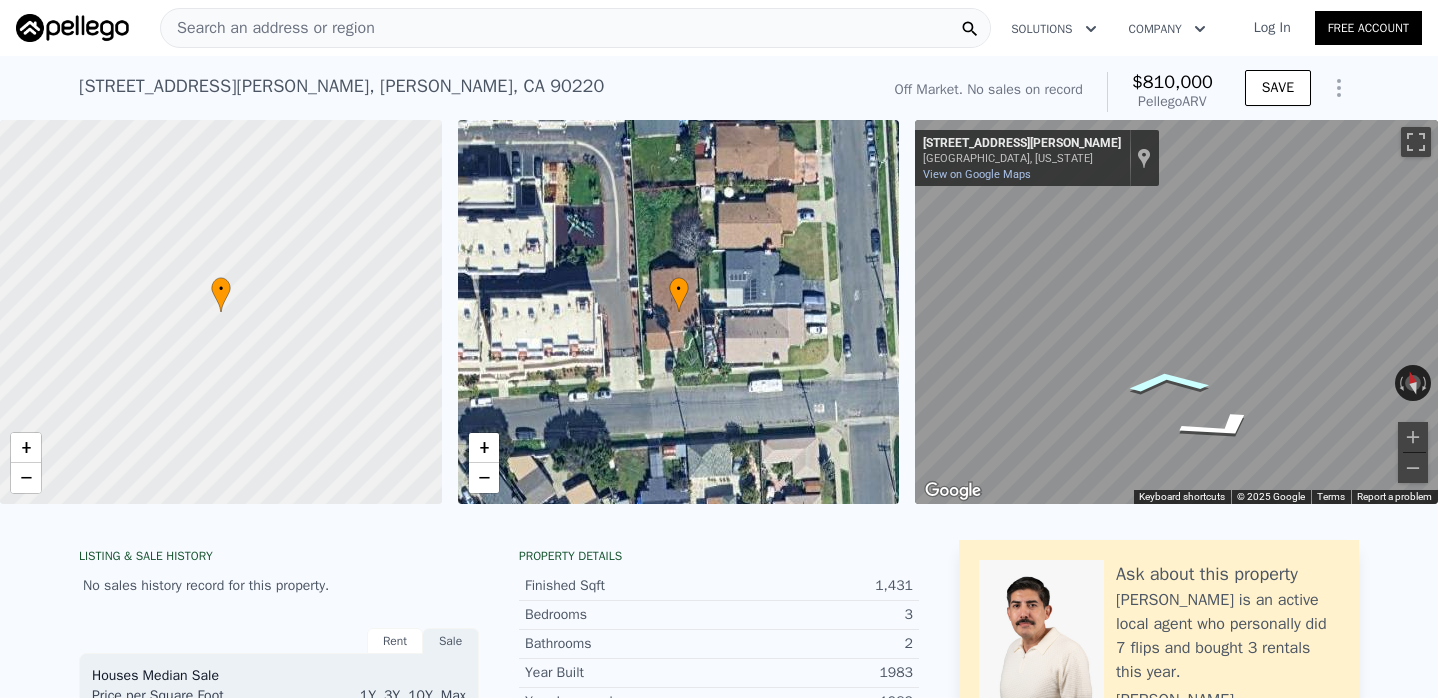click 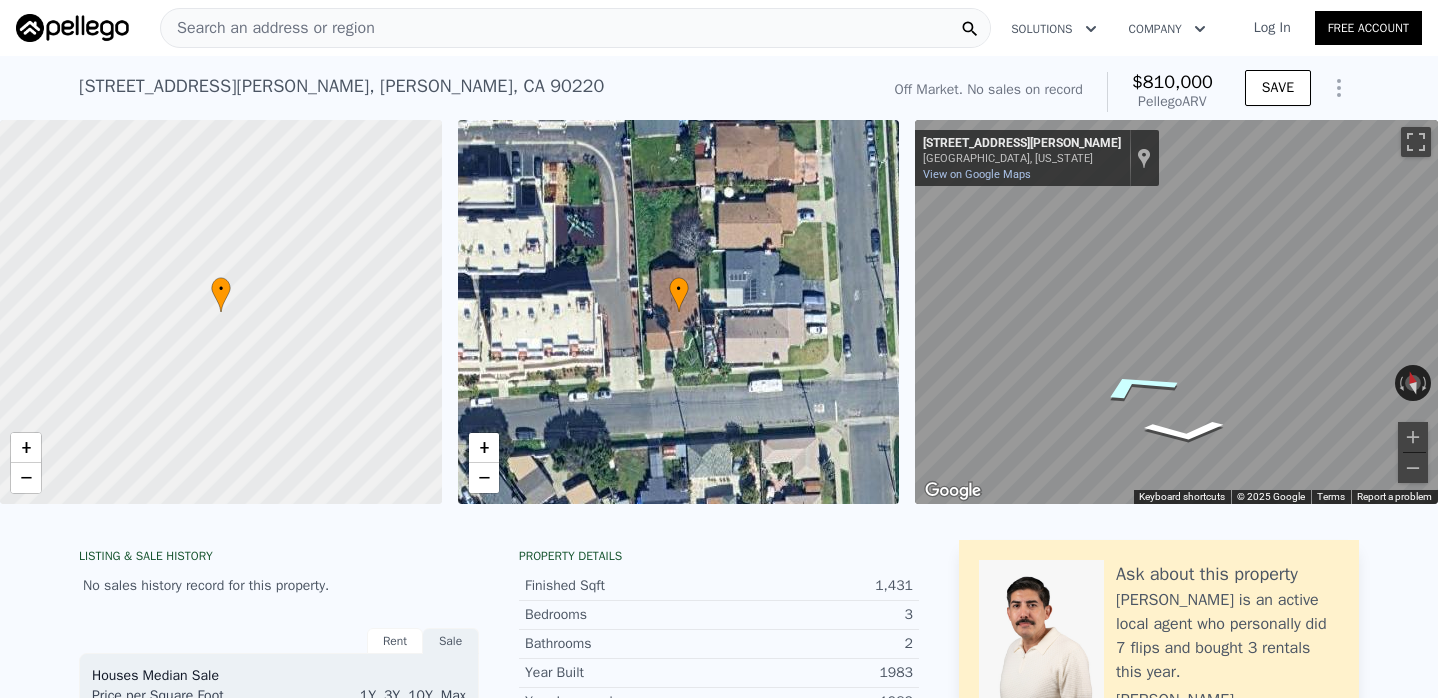 click 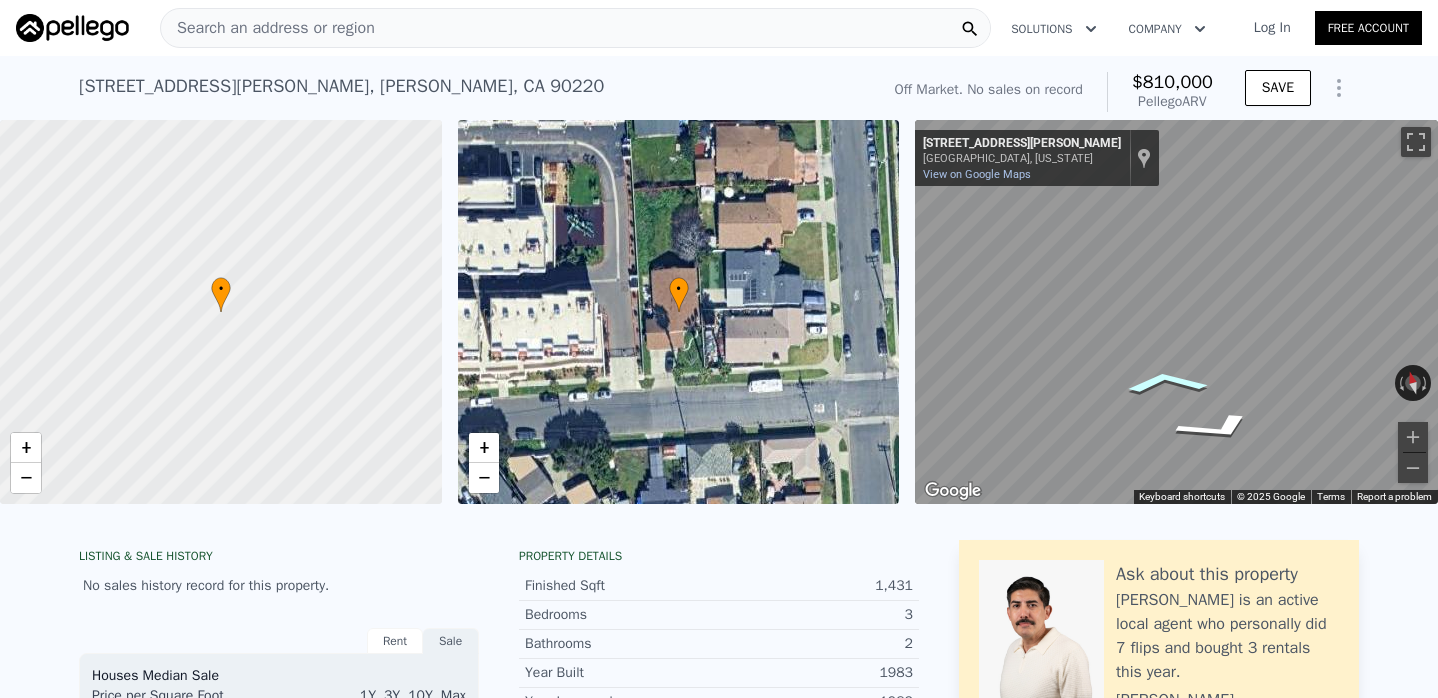 click 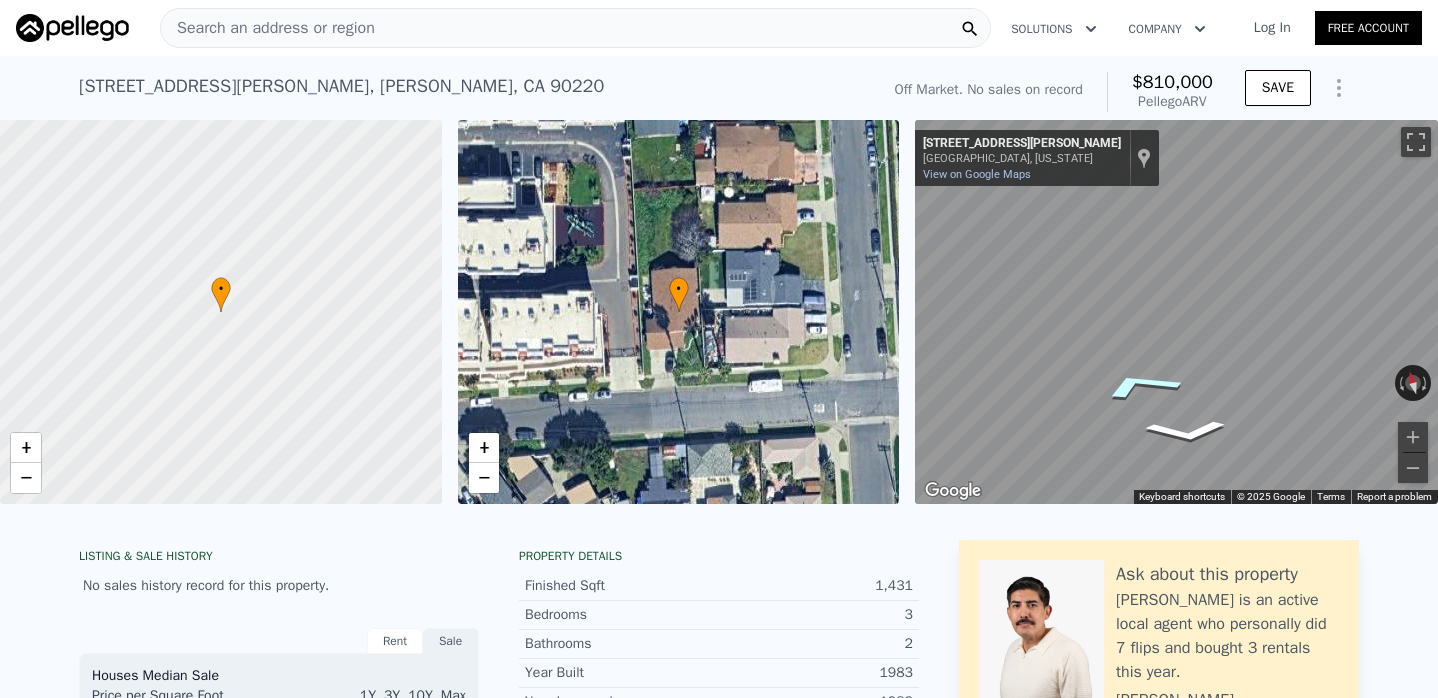 click 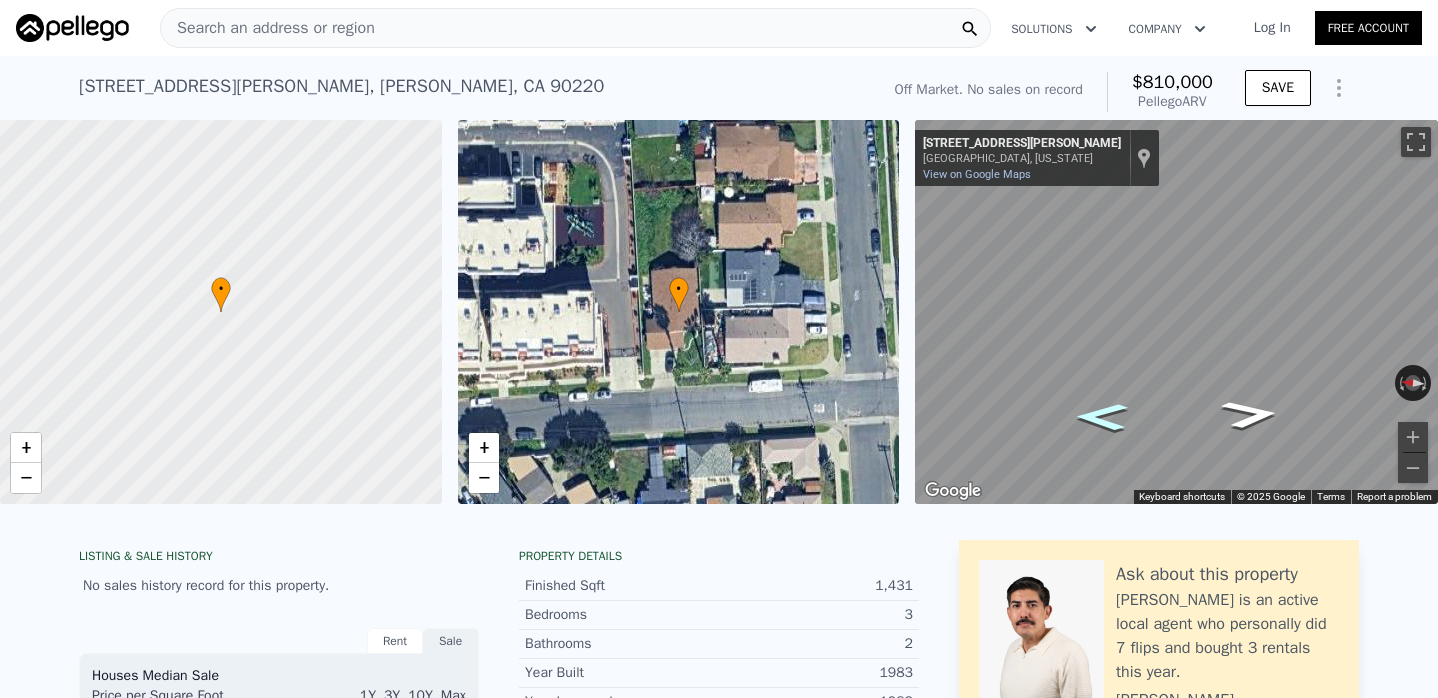 click 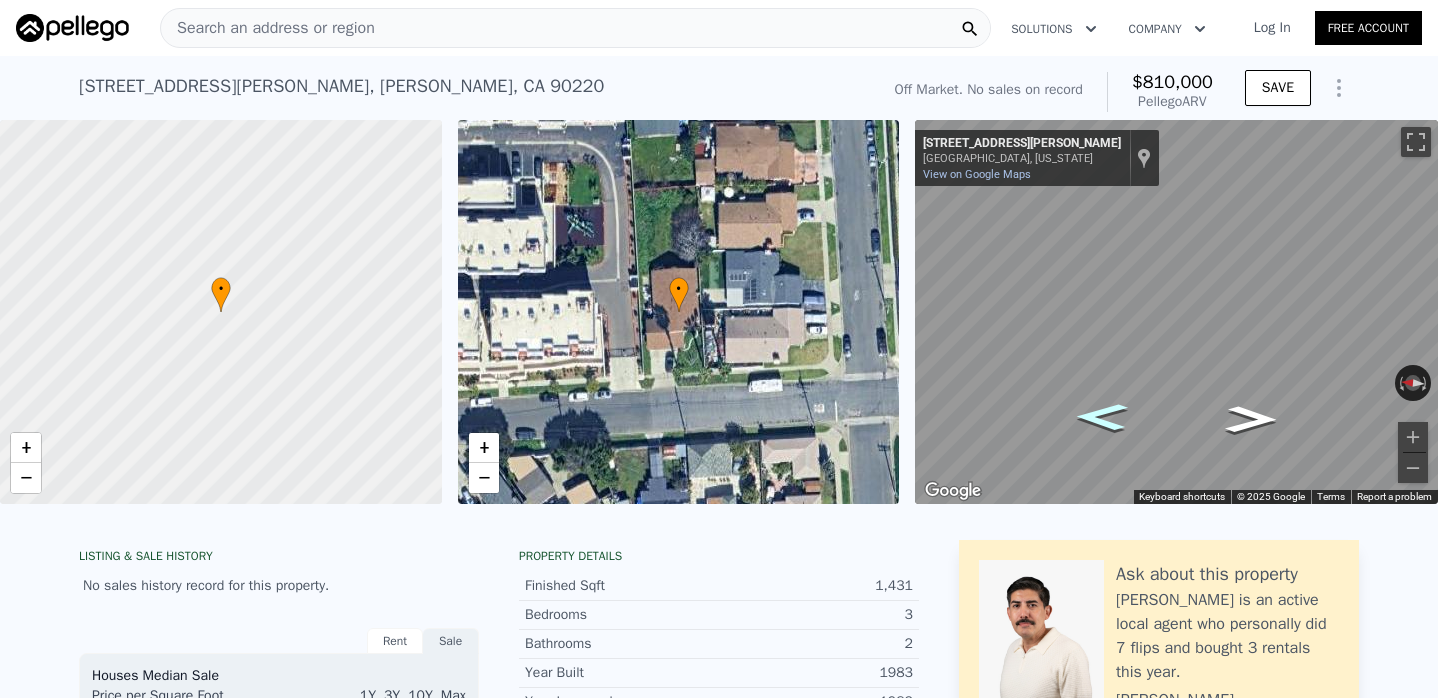 click 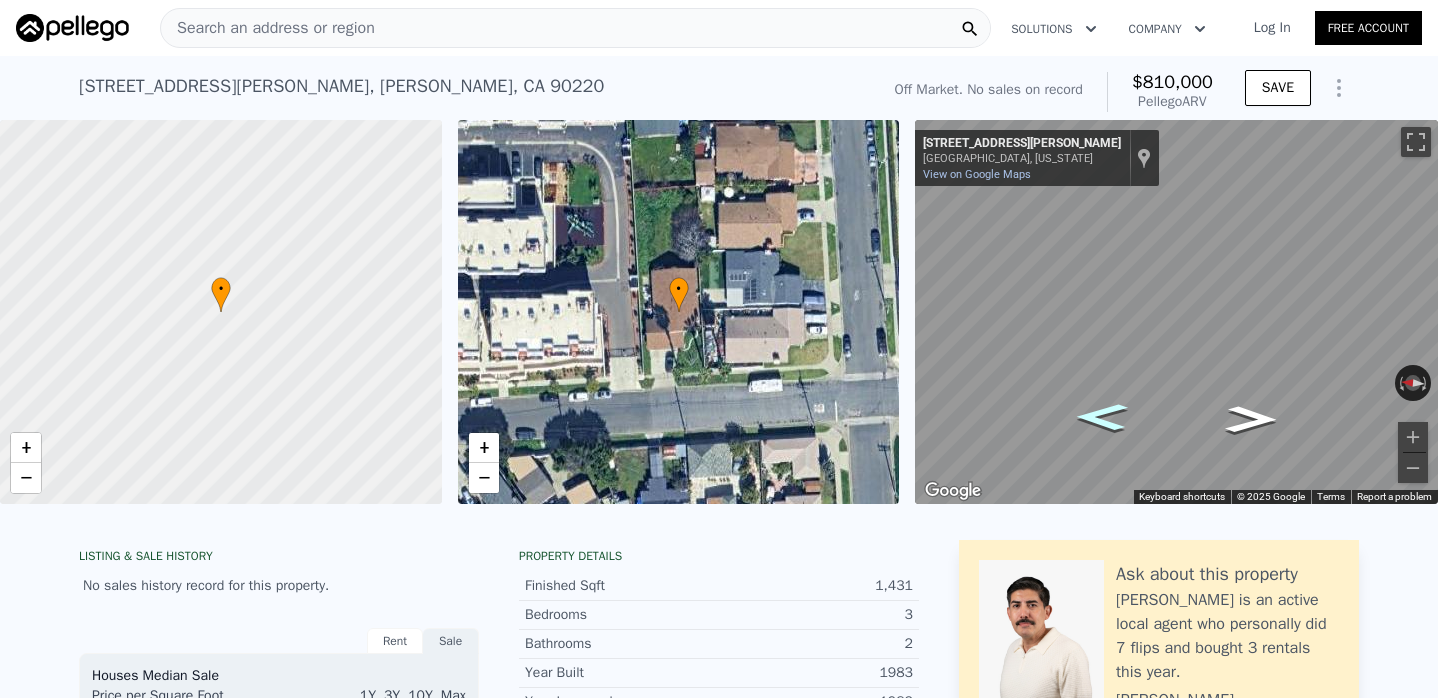 click 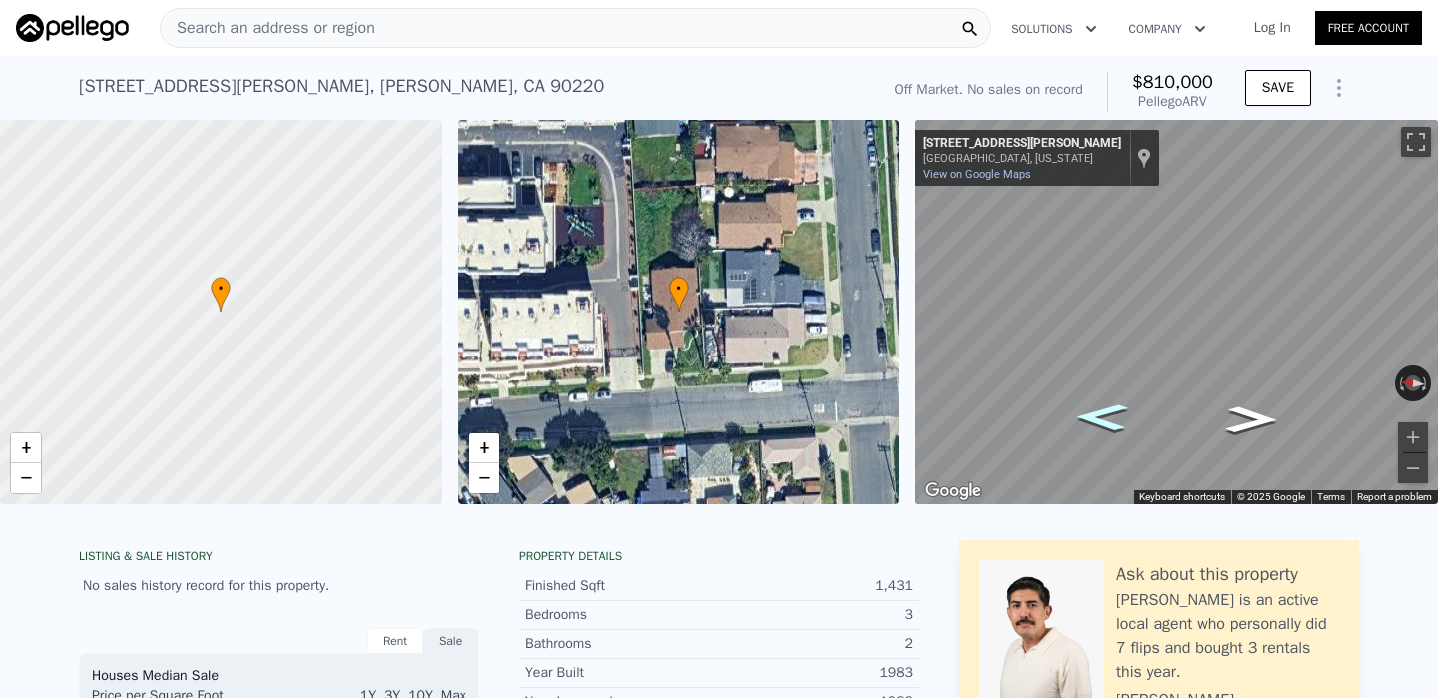 click 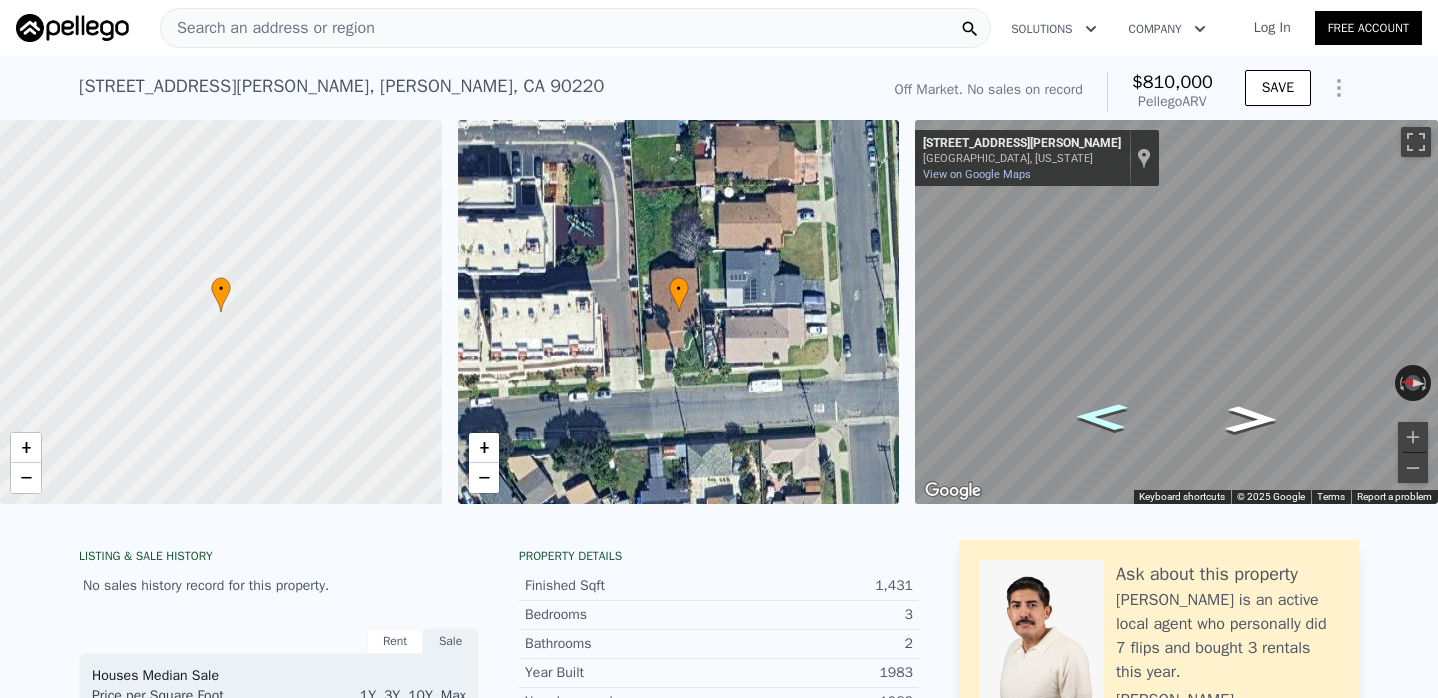 click 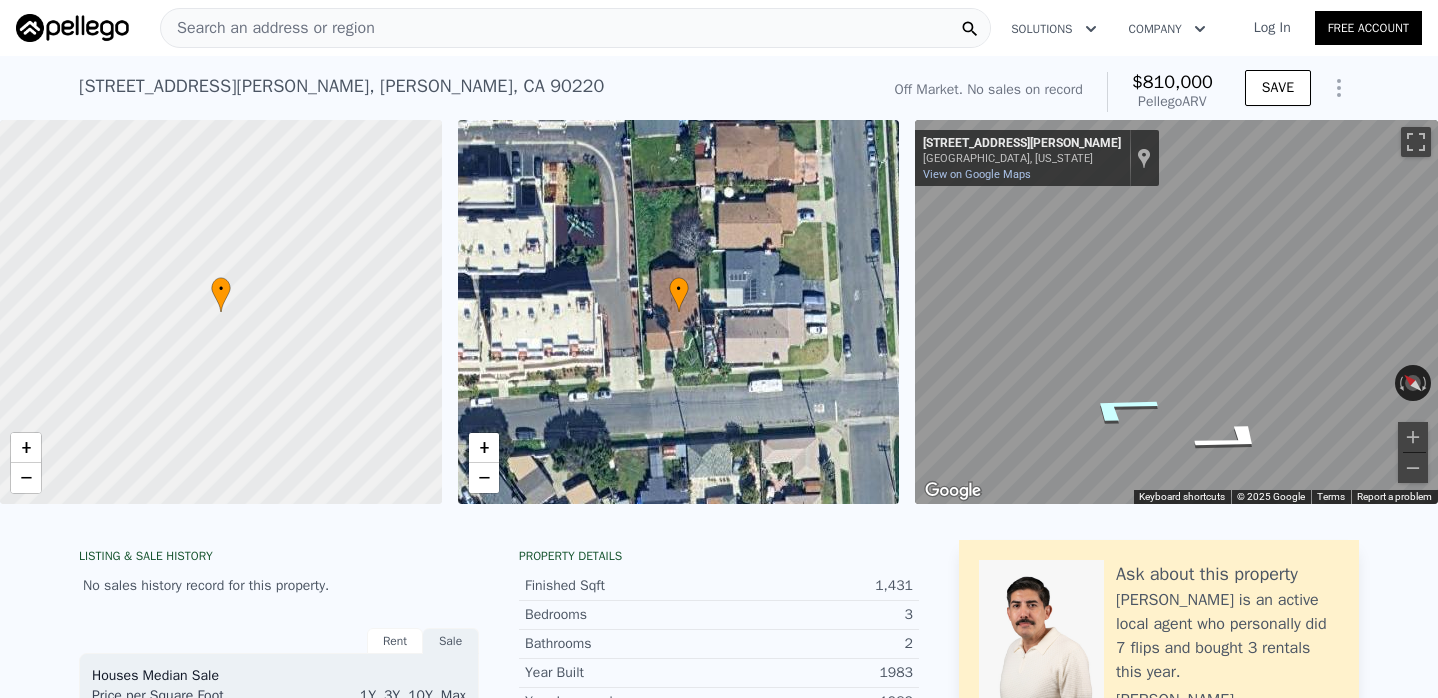 click 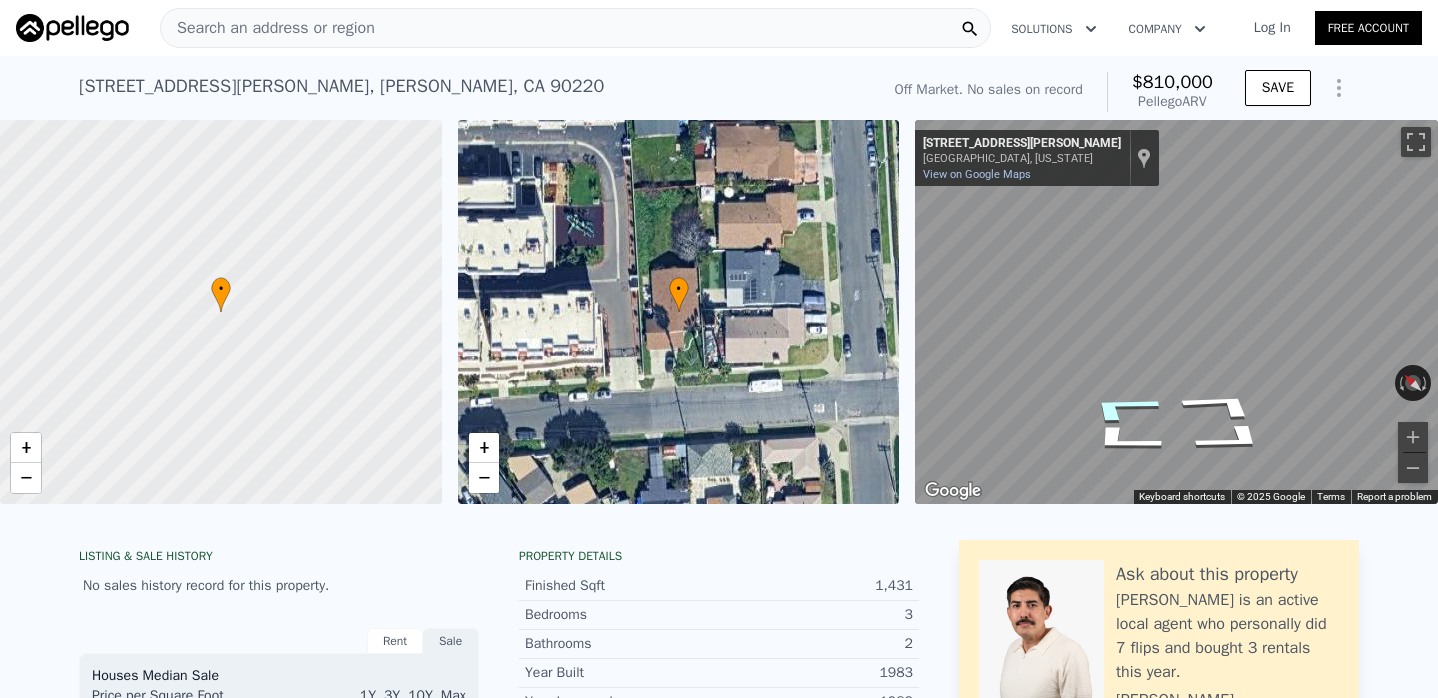 click 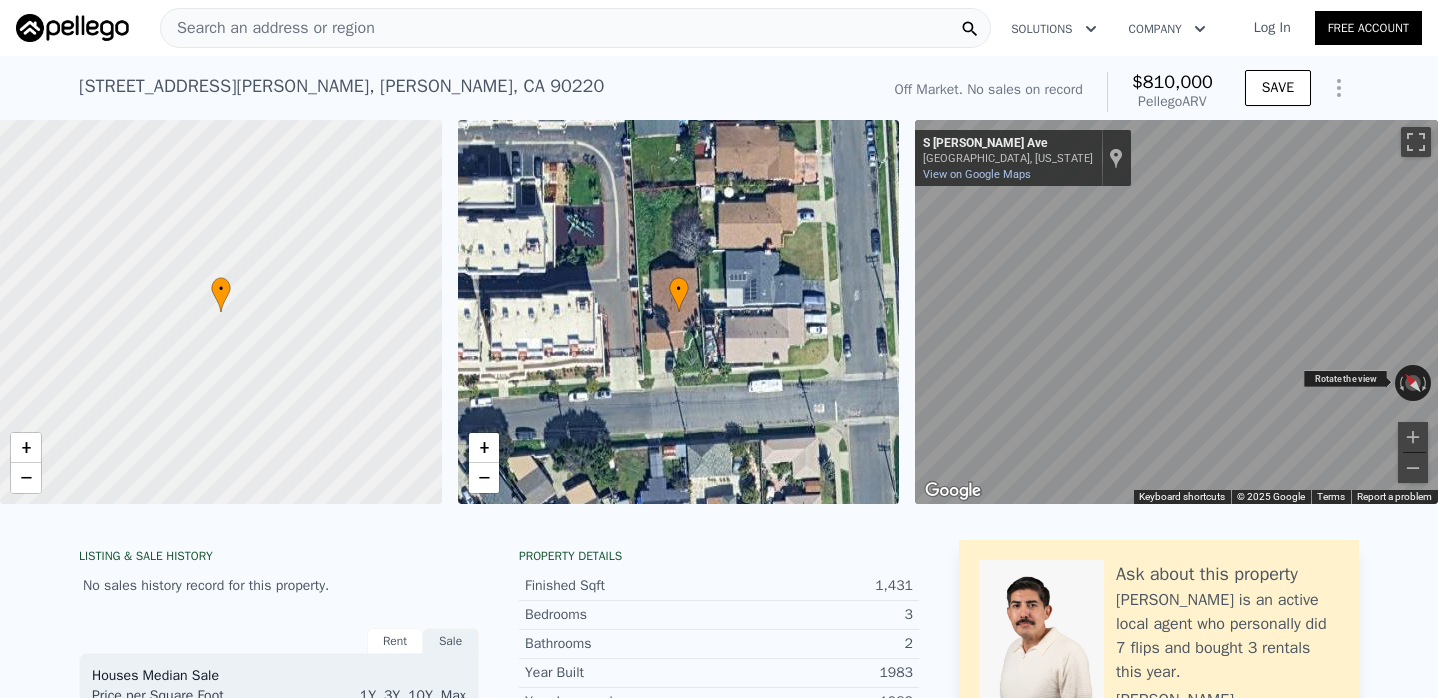 click on "← Move left → Move right ↑ Move up ↓ Move down + Zoom in - Zoom out             [GEOGRAPHIC_DATA][PERSON_NAME], [US_STATE][GEOGRAPHIC_DATA][PERSON_NAME]            View on Google Maps        Custom Imagery                 This image is no longer available                                      Rotate the view          Keyboard shortcuts Map Data © 2025 Google © 2025 Google Terms Report a problem" at bounding box center (1176, 312) 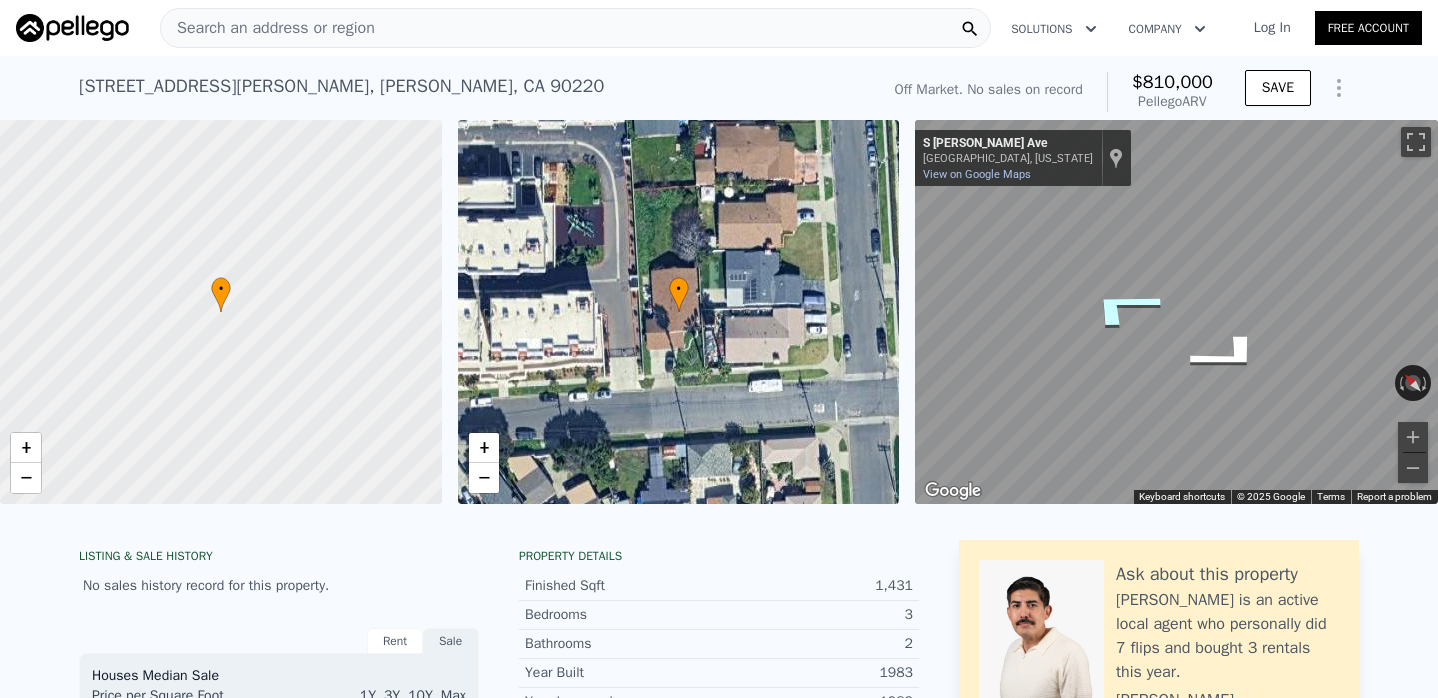 click 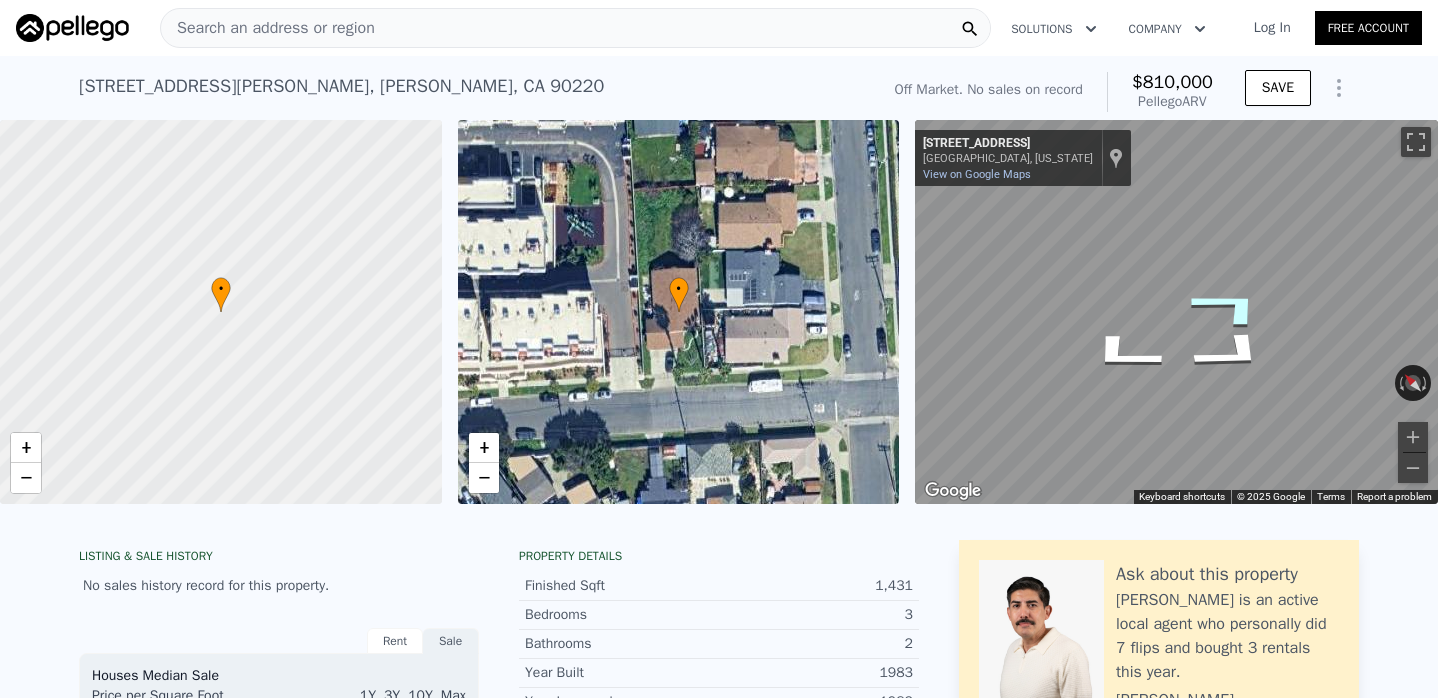 click 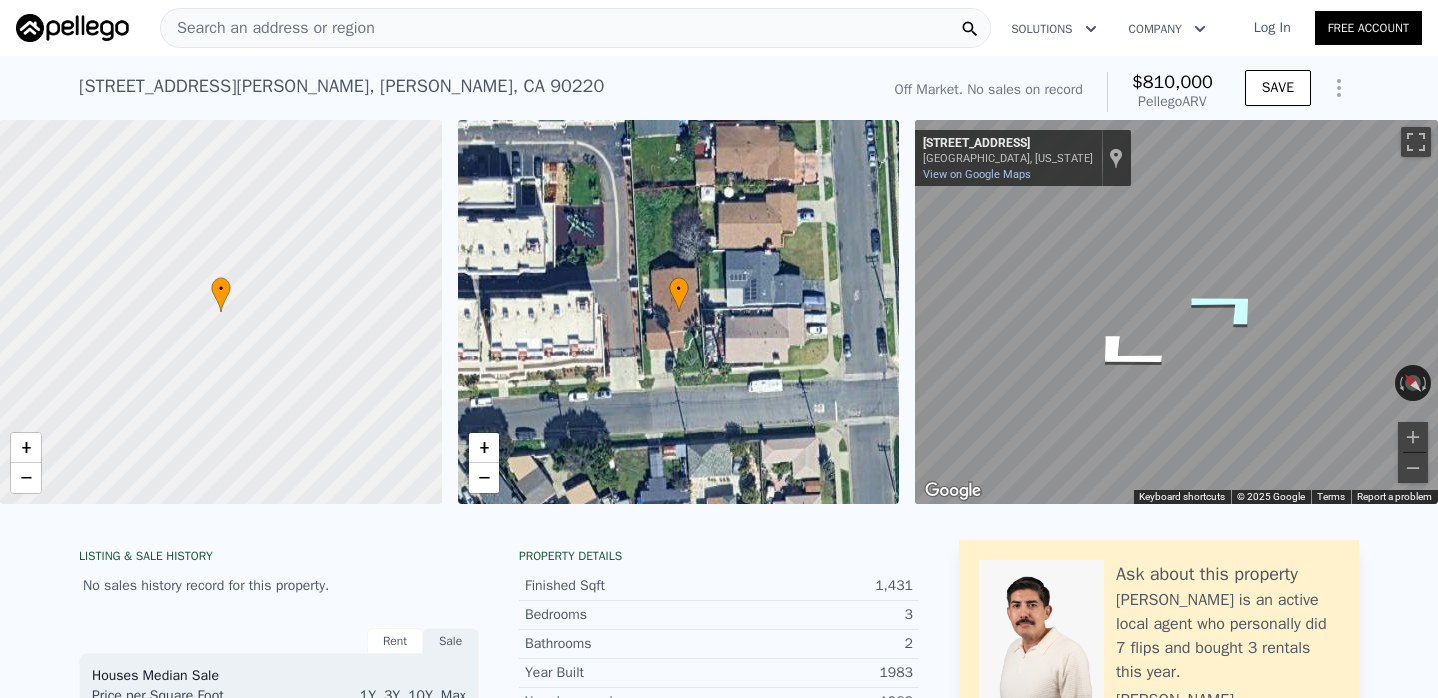 click 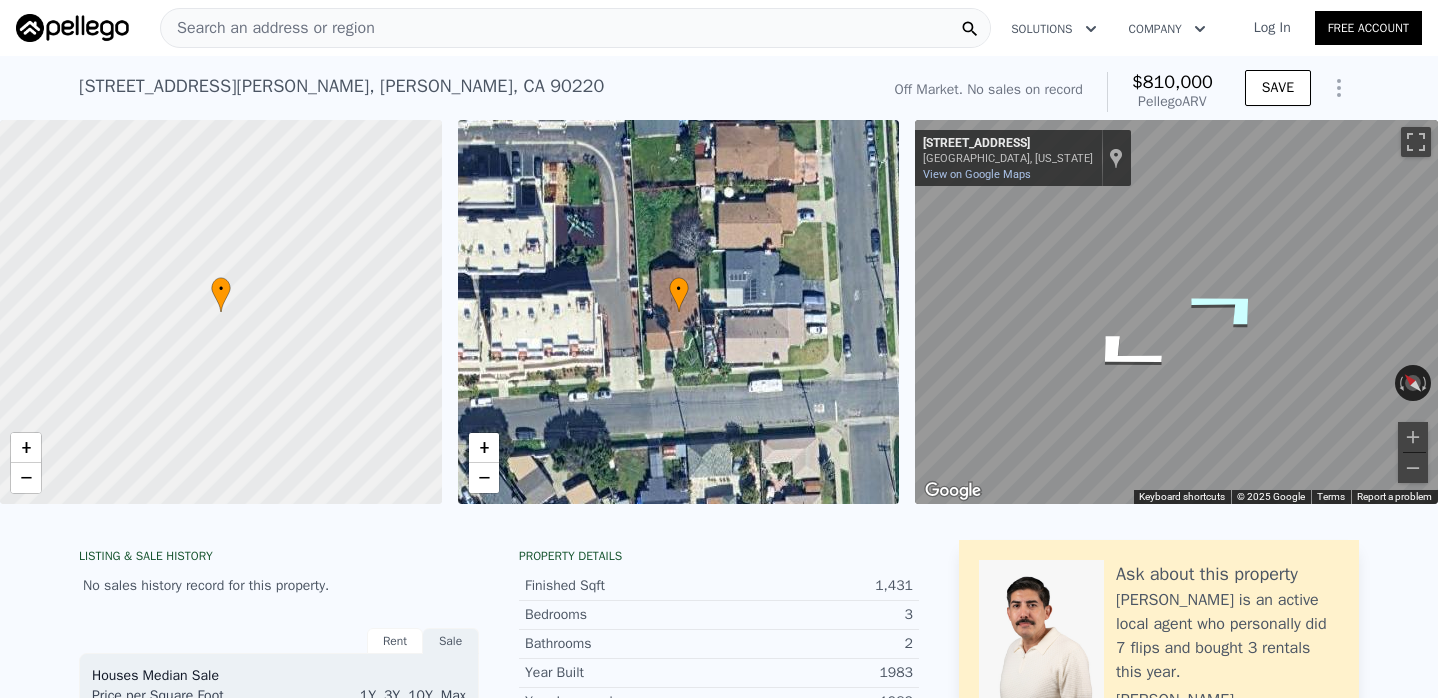 click 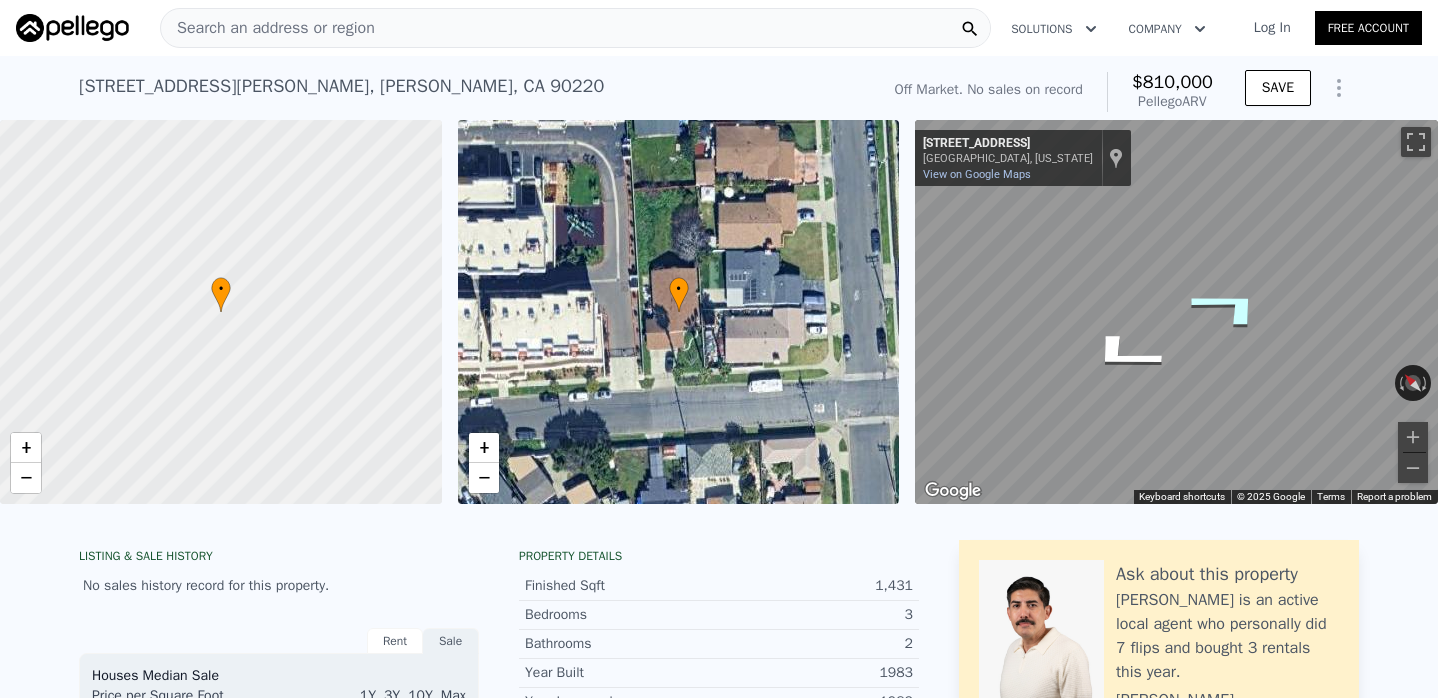 click 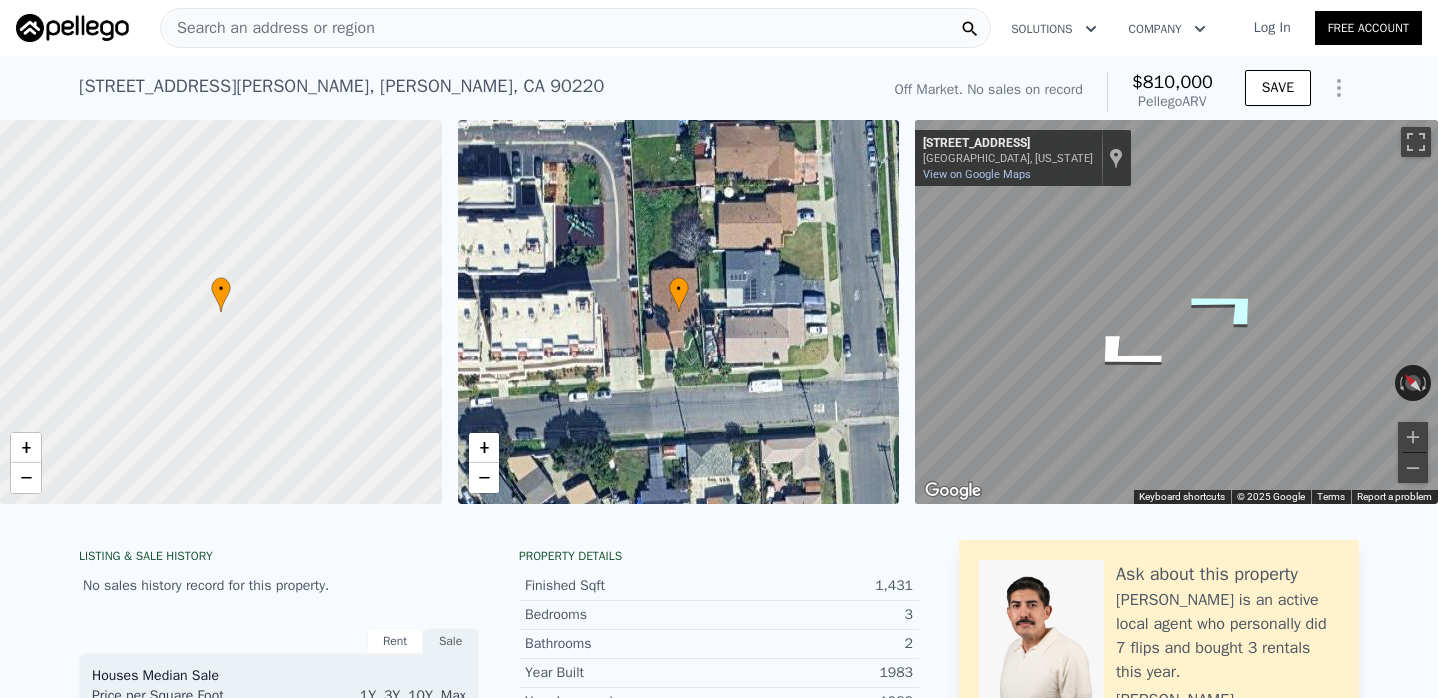 click 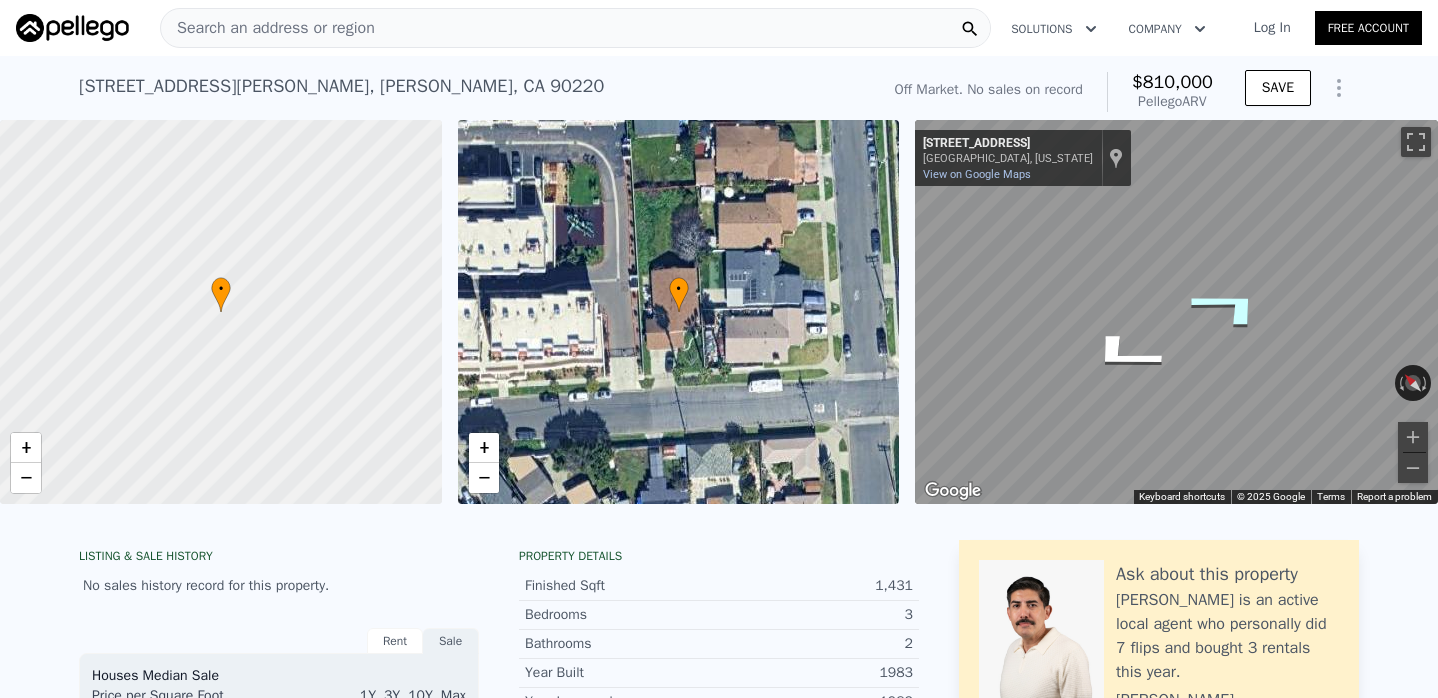 click 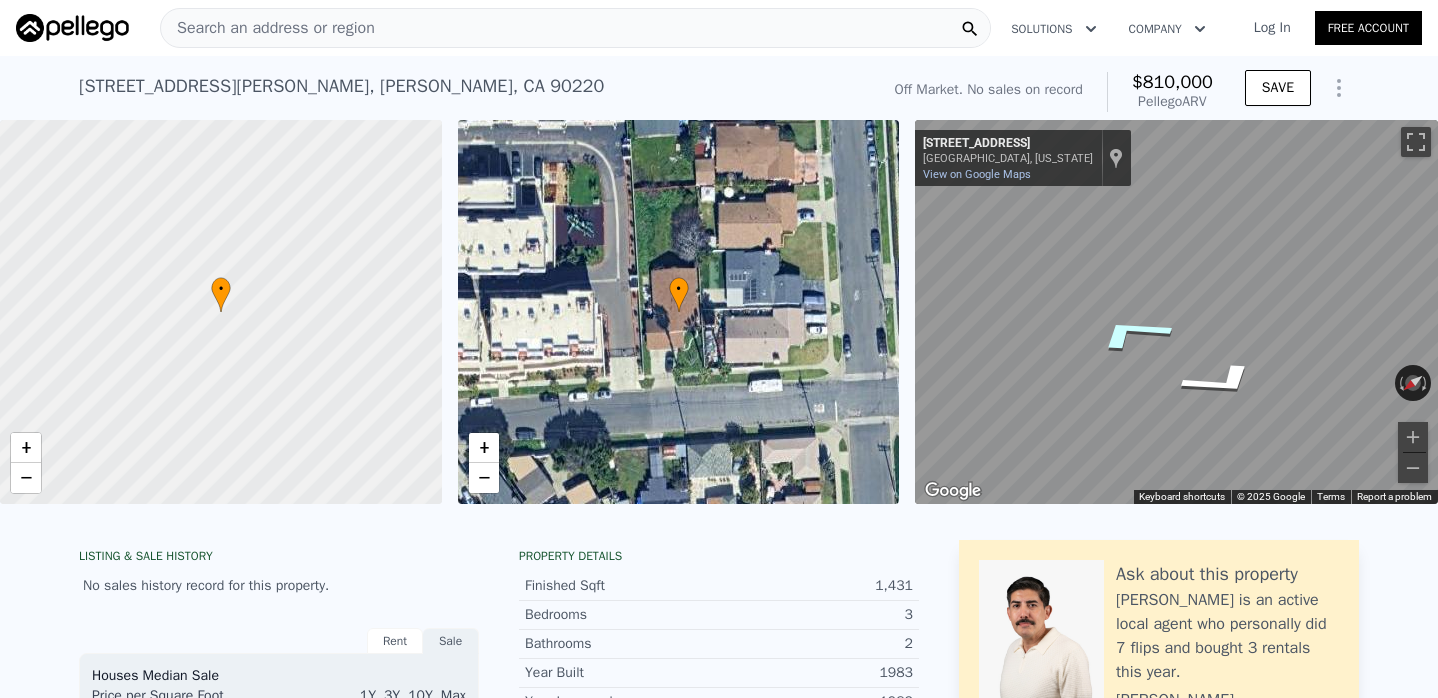 click 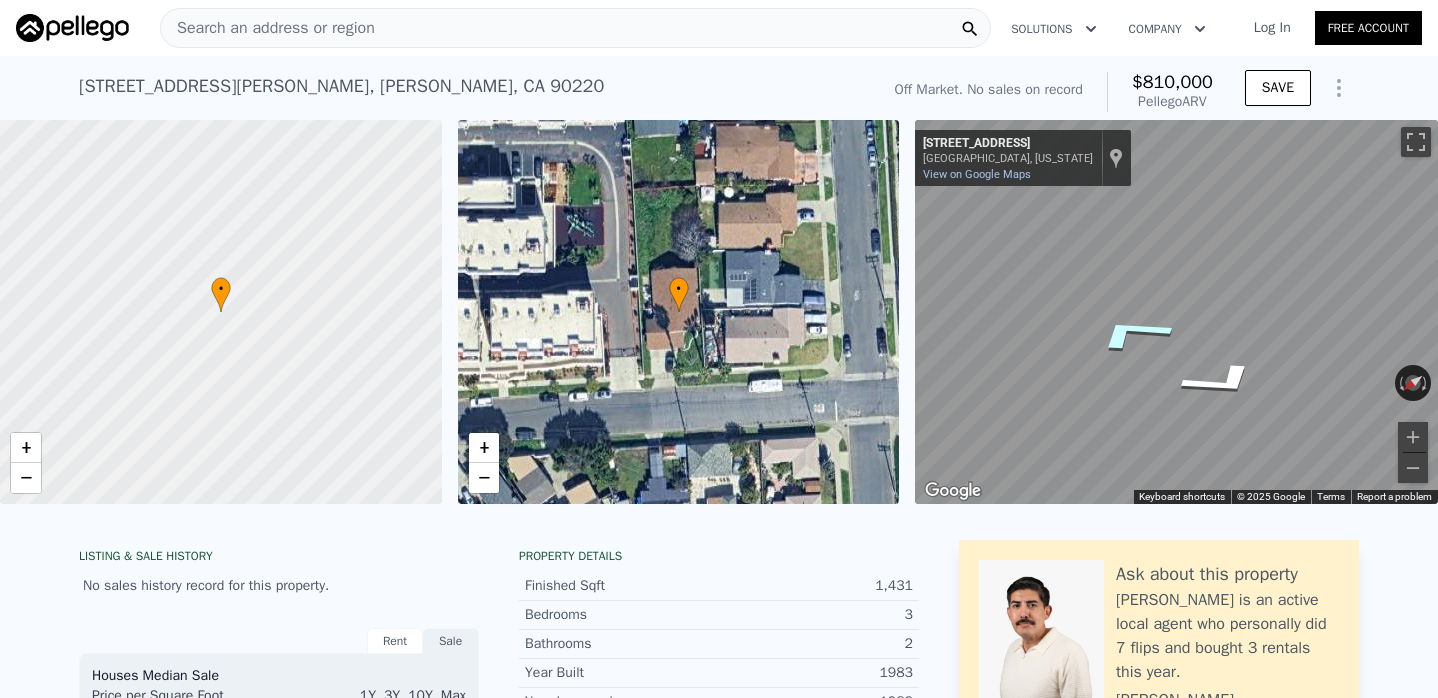 click 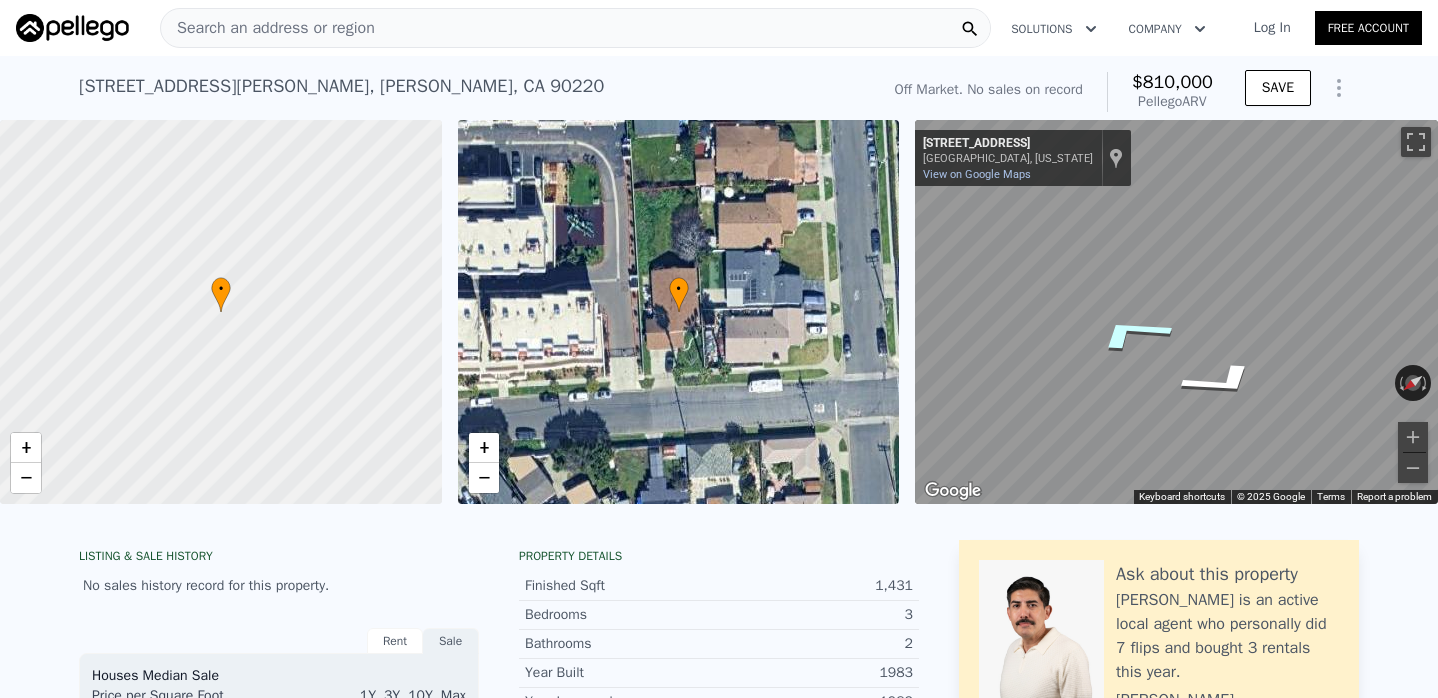 click 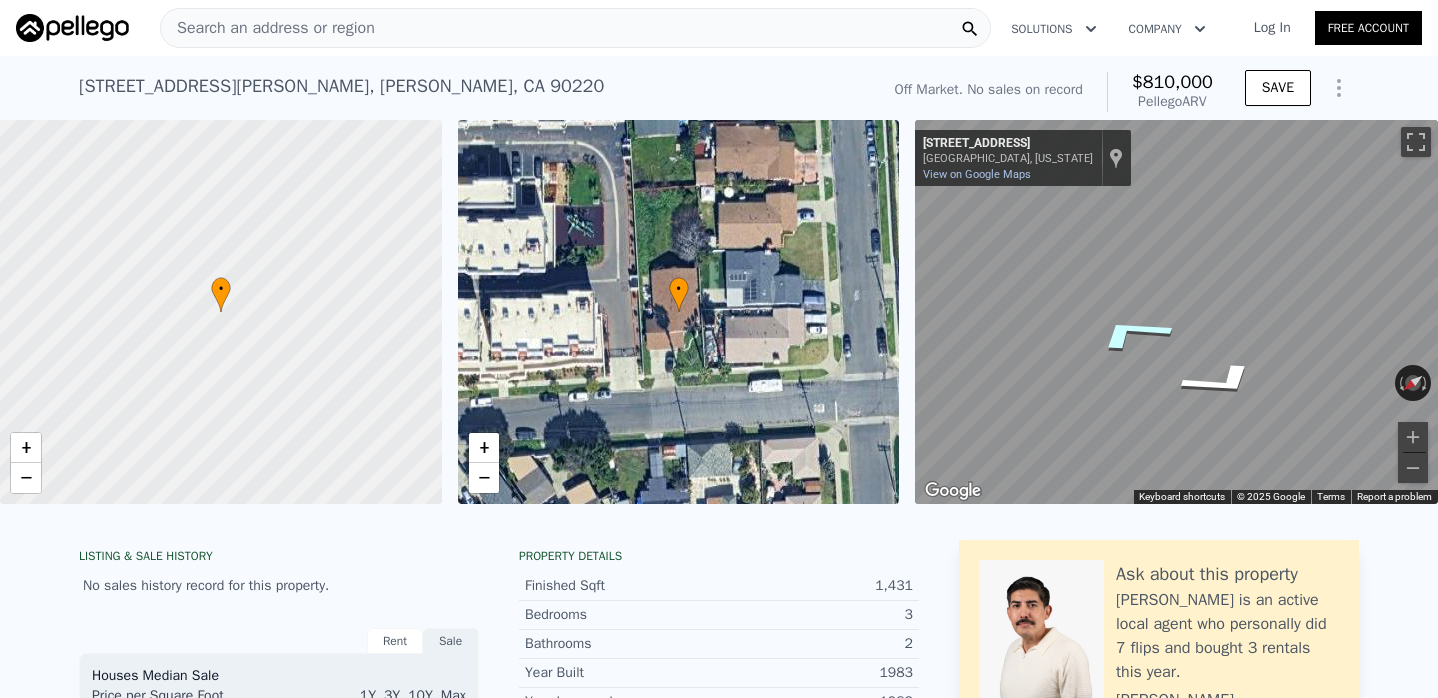 click 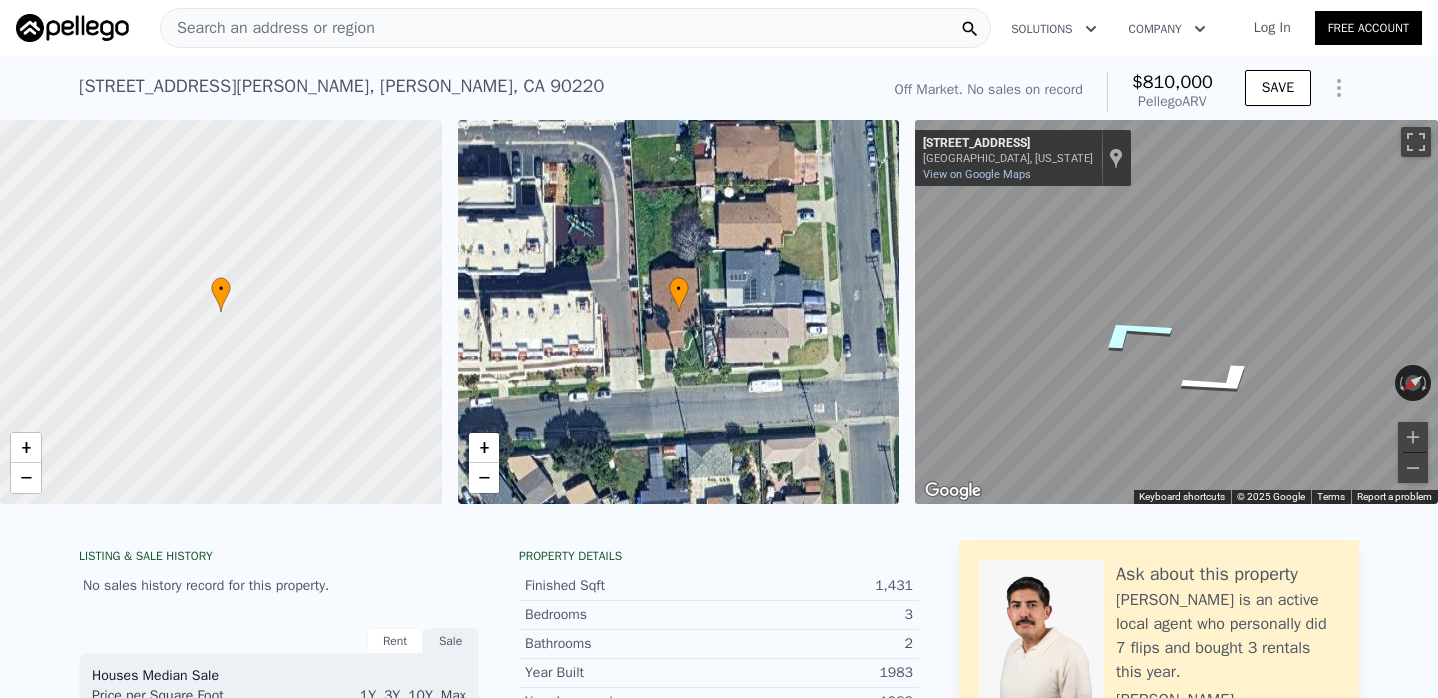 click 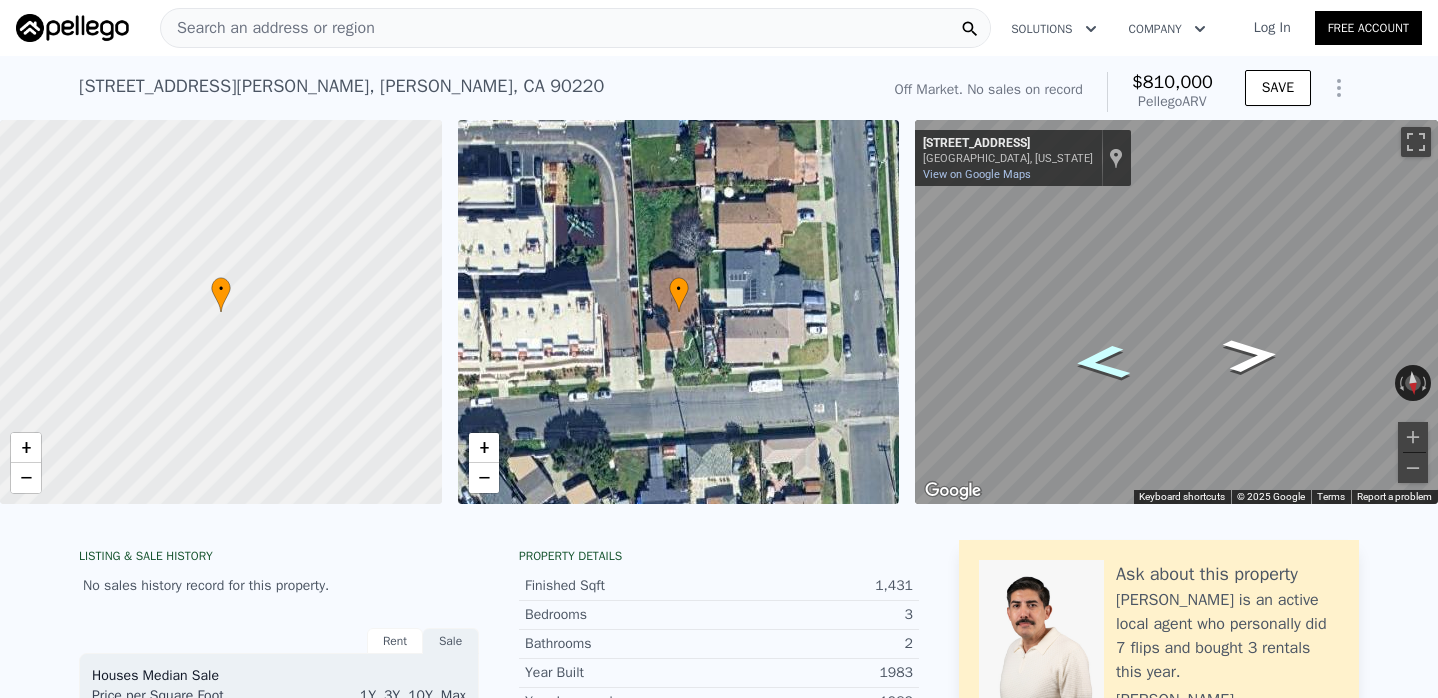 click 